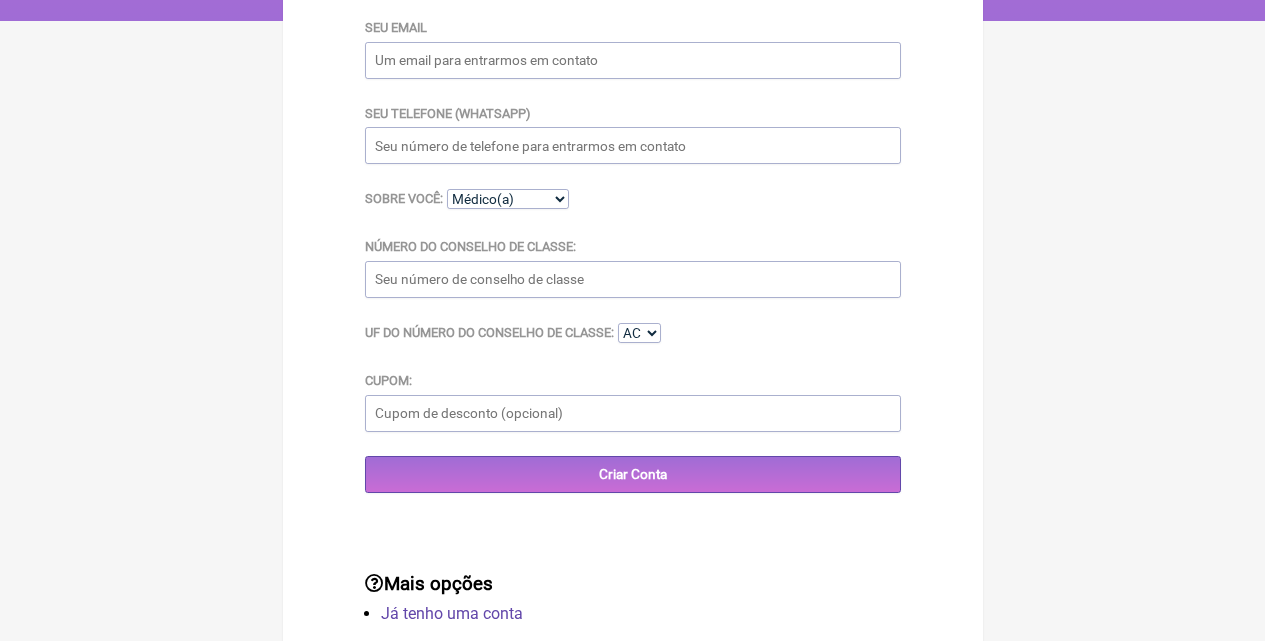 scroll, scrollTop: 437, scrollLeft: 0, axis: vertical 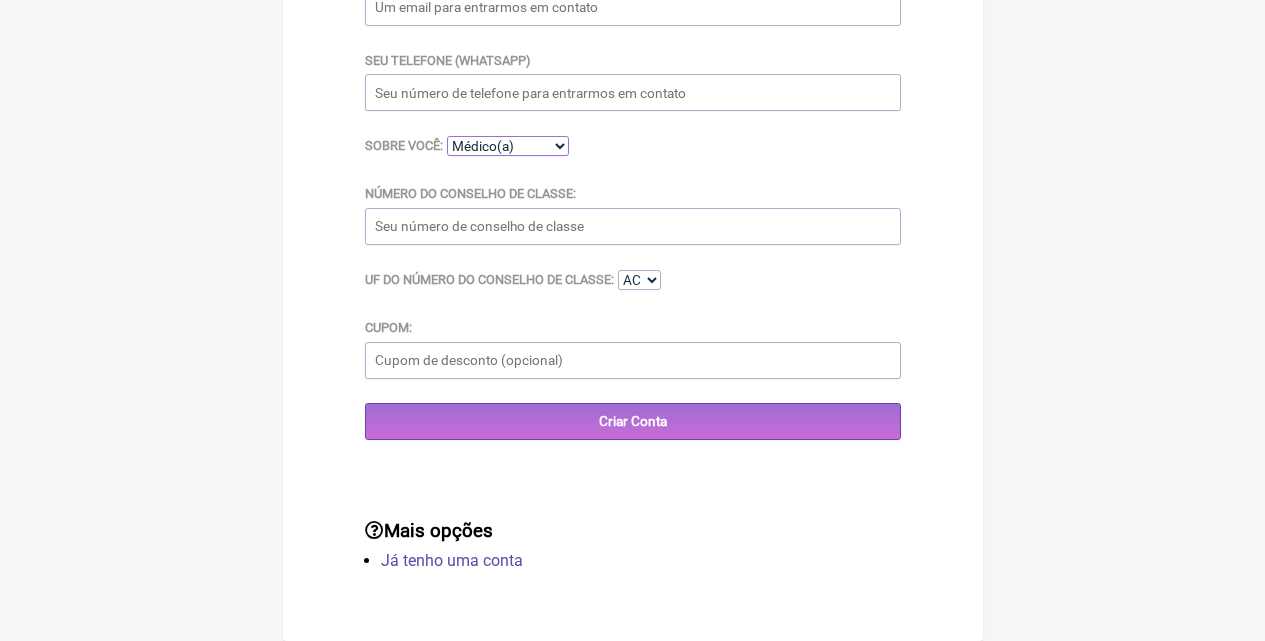 click on "Médico(a)
Nutricionista
Farmaceutico(a)
Biomédica(o)
Fisioterapeuta
Enfermeira(o)" at bounding box center (508, 146) 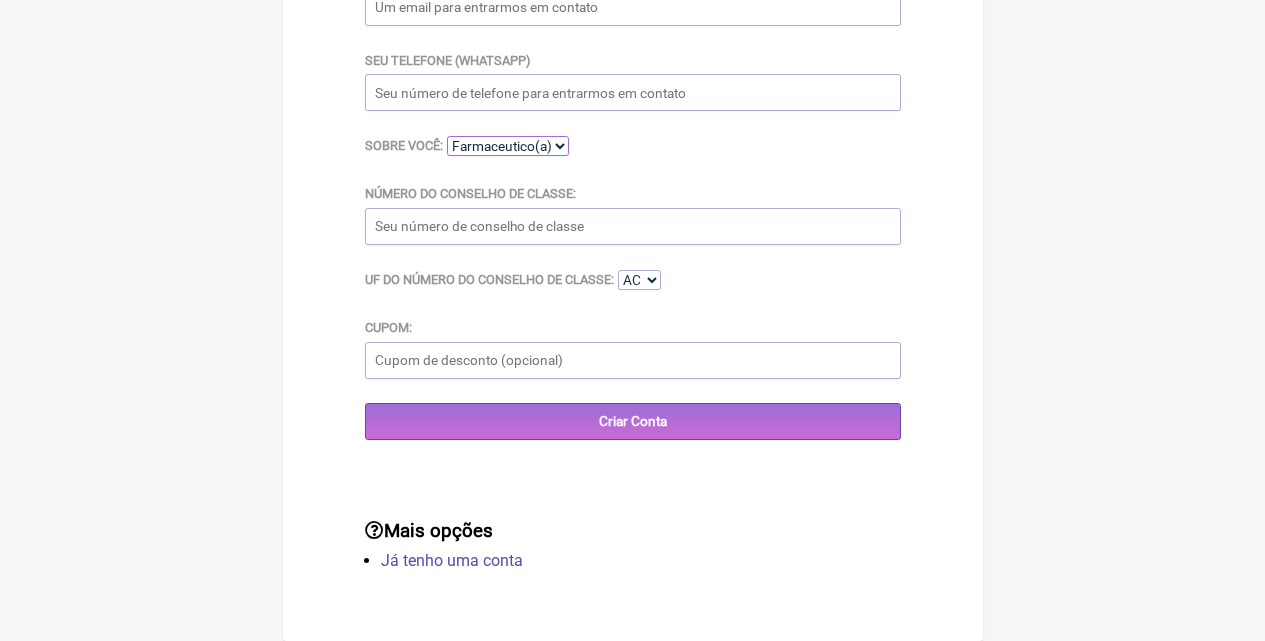 click on "Médico(a)
Nutricionista
Farmaceutico(a)
Biomédica(o)
Fisioterapeuta
Enfermeira(o)" at bounding box center (508, 146) 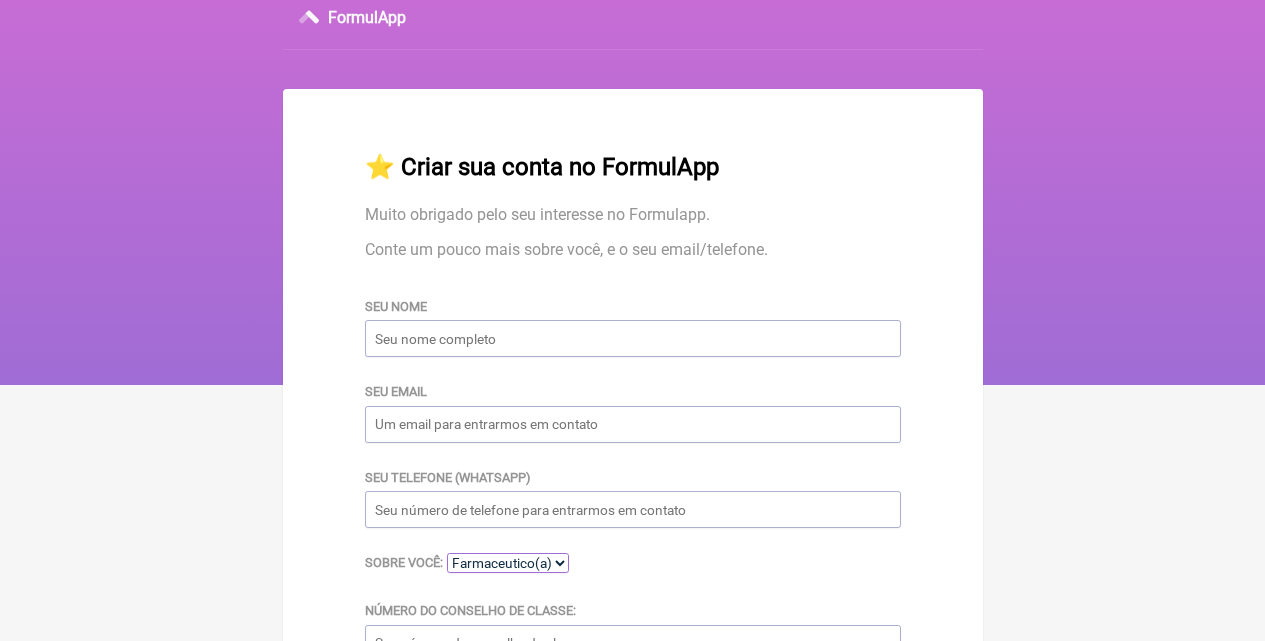 scroll, scrollTop: 0, scrollLeft: 0, axis: both 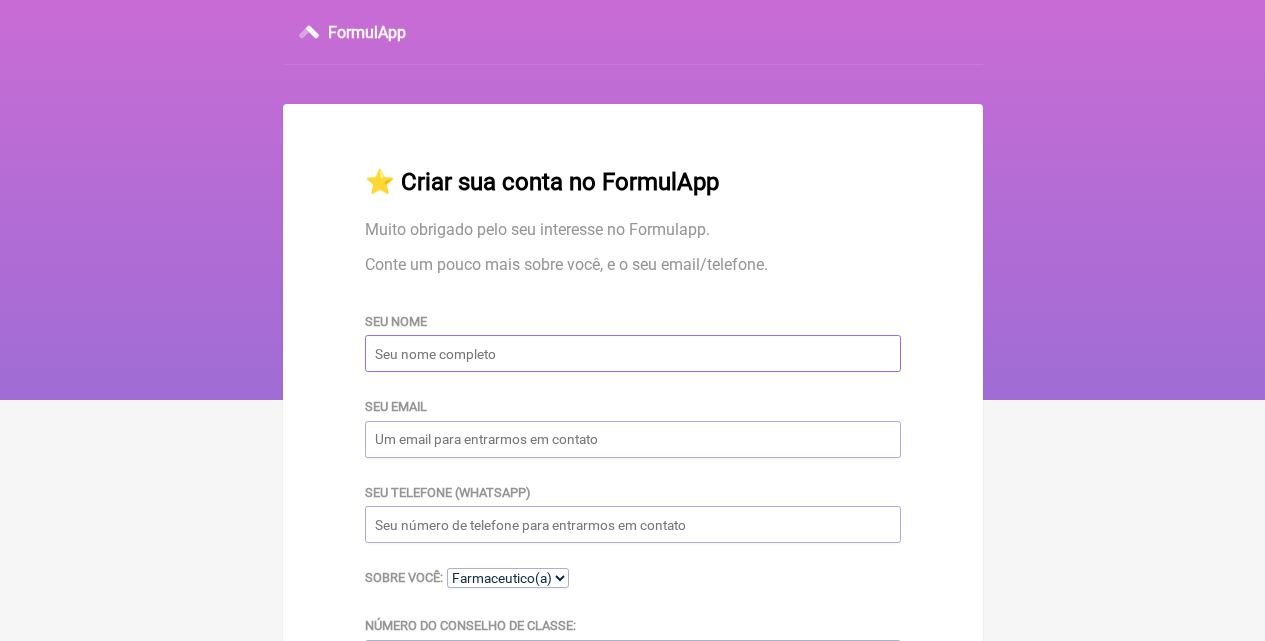 click on "Seu nome" at bounding box center [633, 353] 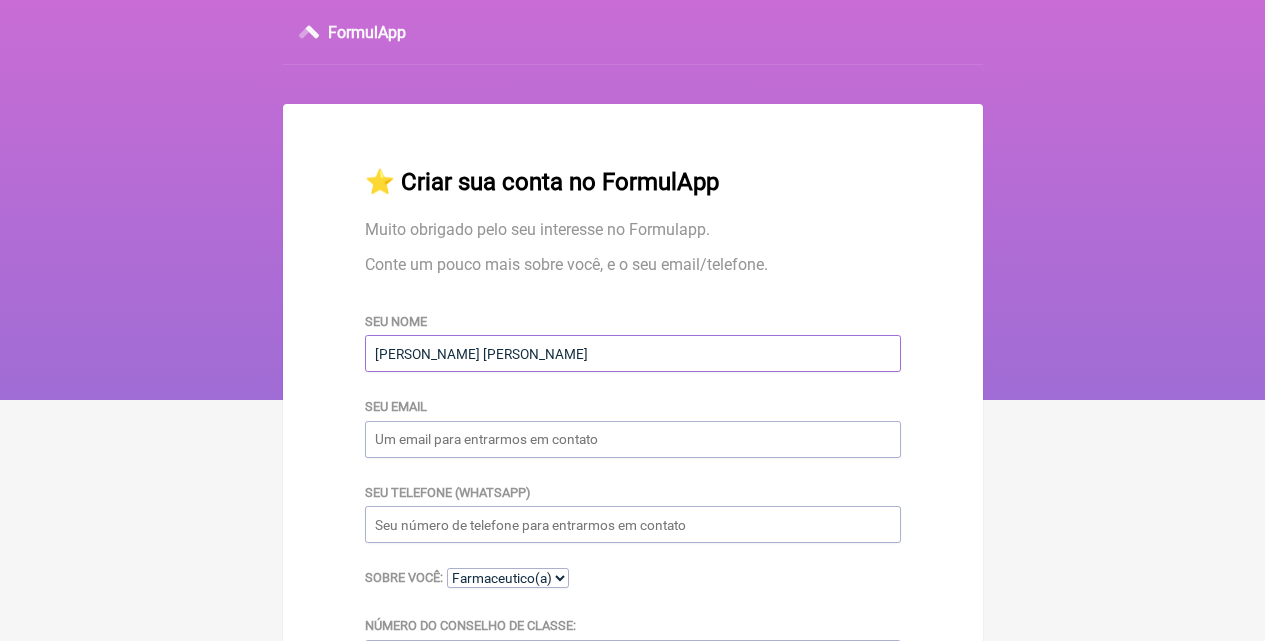 type on "JOAO ADAILSON SOARES DE OLIVEIRA" 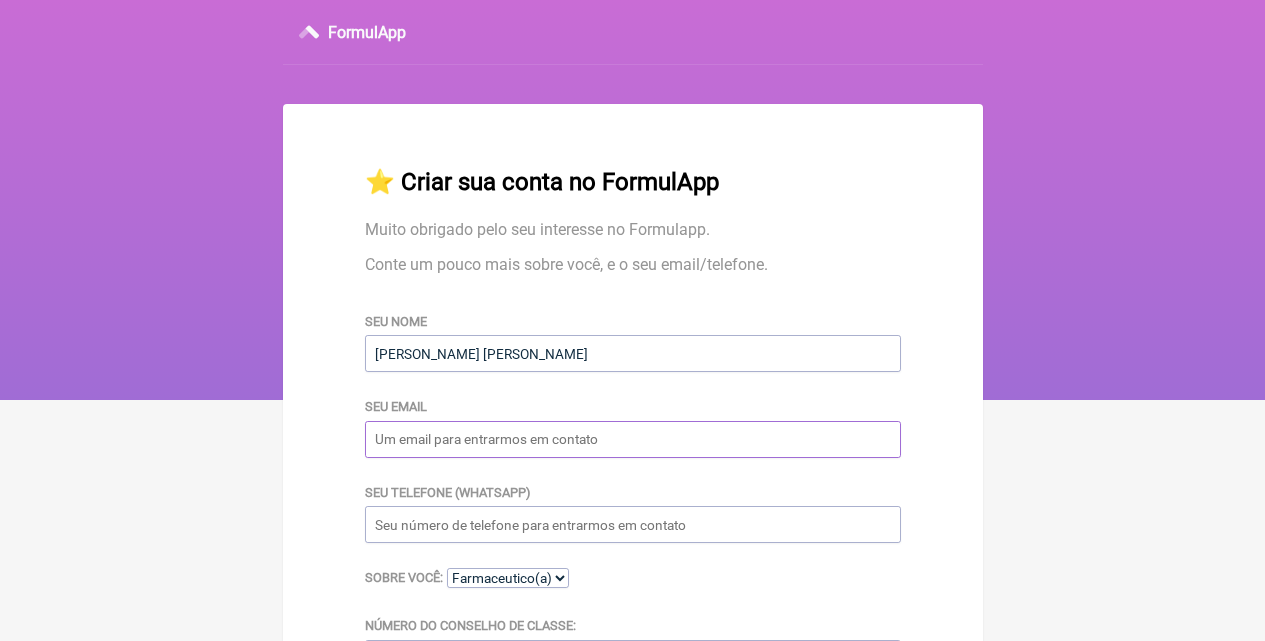 click on "Seu email" at bounding box center (633, 439) 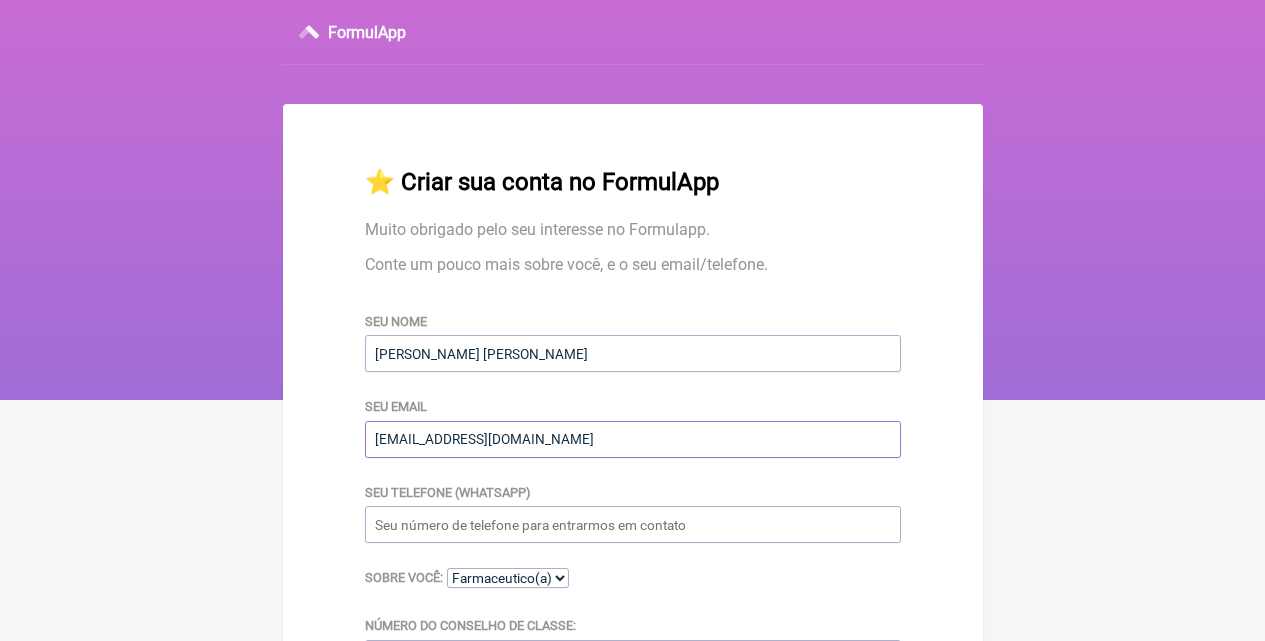 type on "ADAILSONOLIVEIRA82@GMAIL.COM" 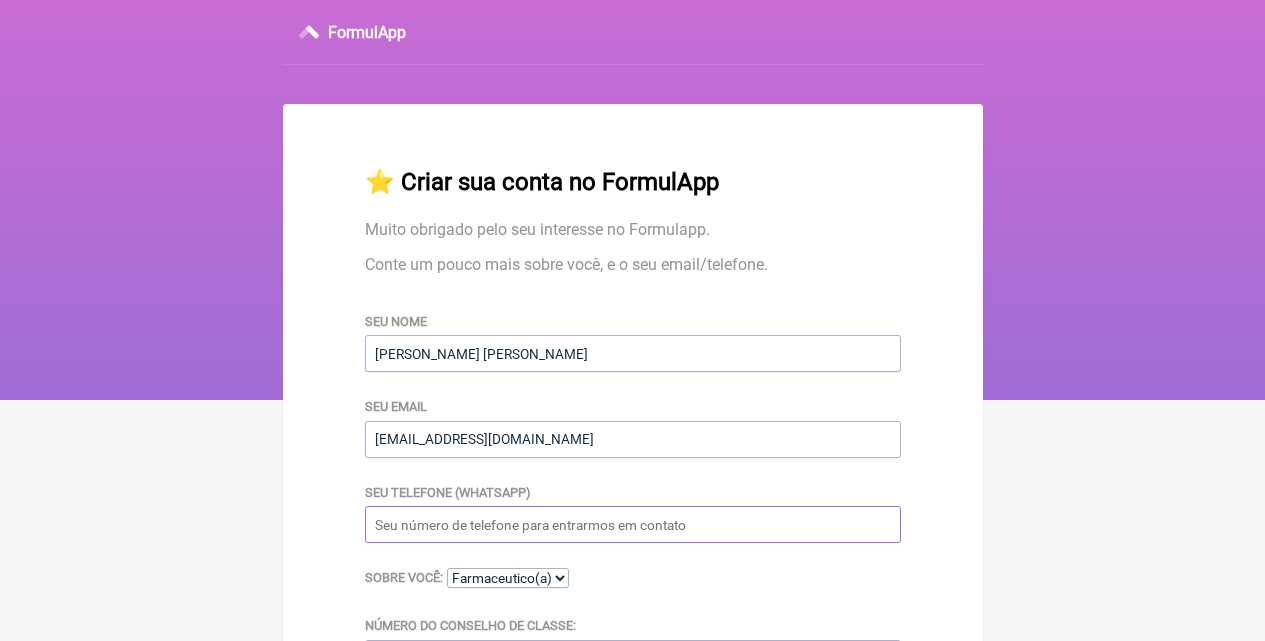 drag, startPoint x: 447, startPoint y: 539, endPoint x: 479, endPoint y: 461, distance: 84.30895 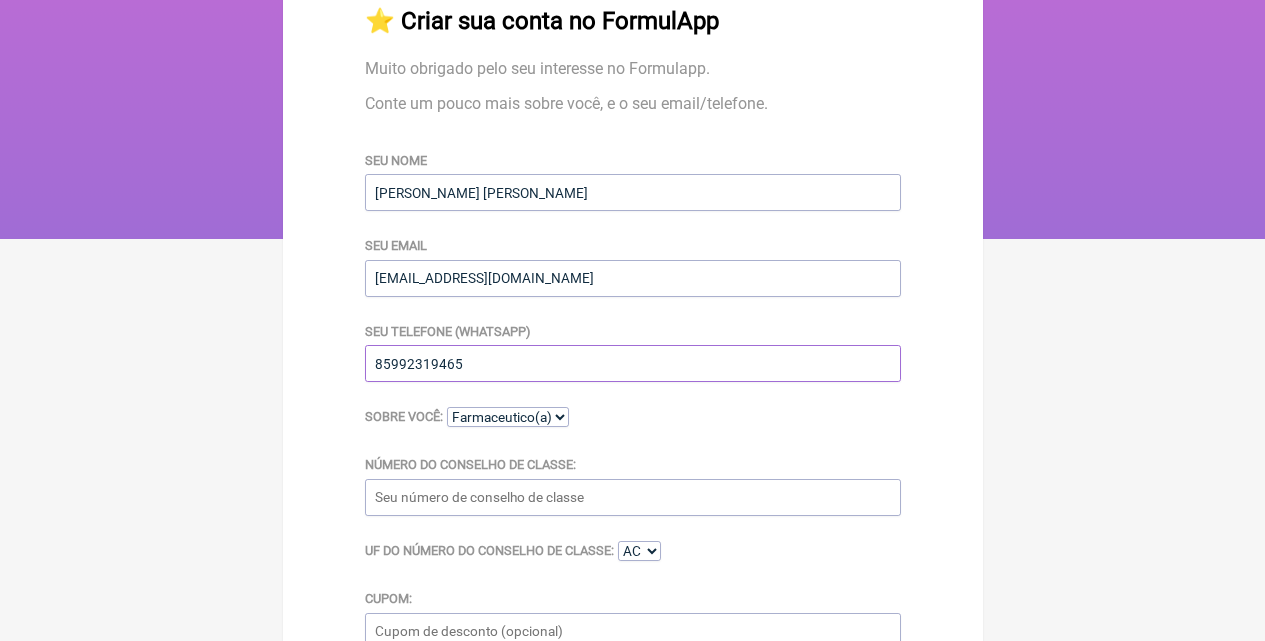scroll, scrollTop: 200, scrollLeft: 0, axis: vertical 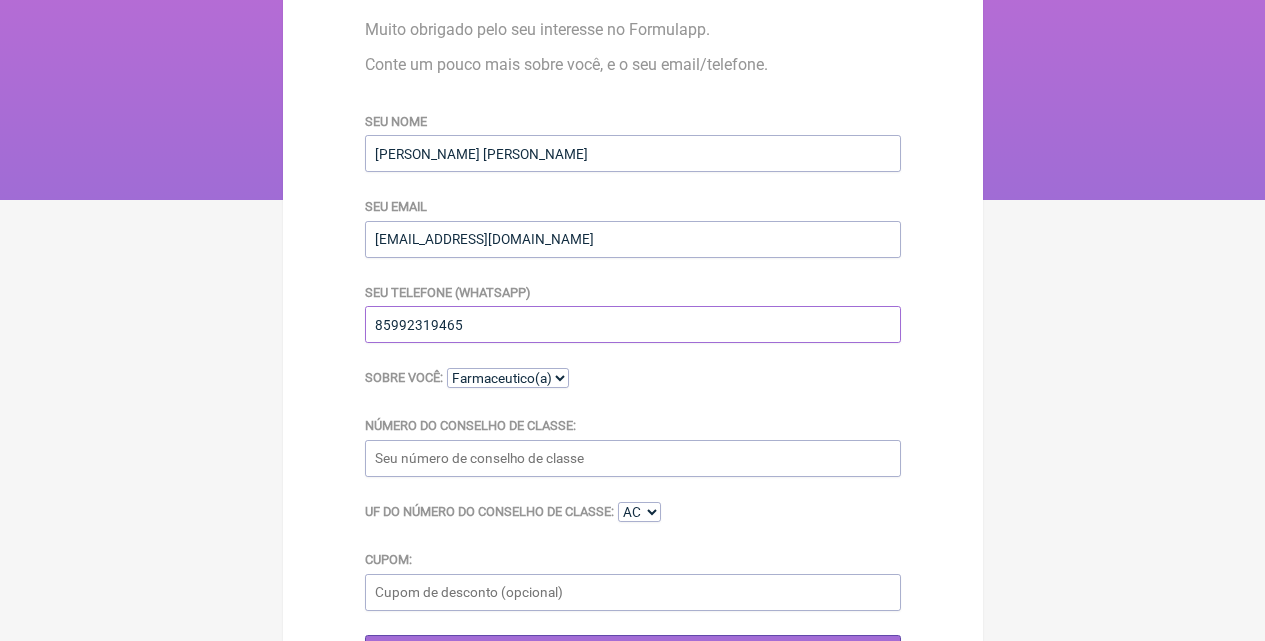 type on "85992319465" 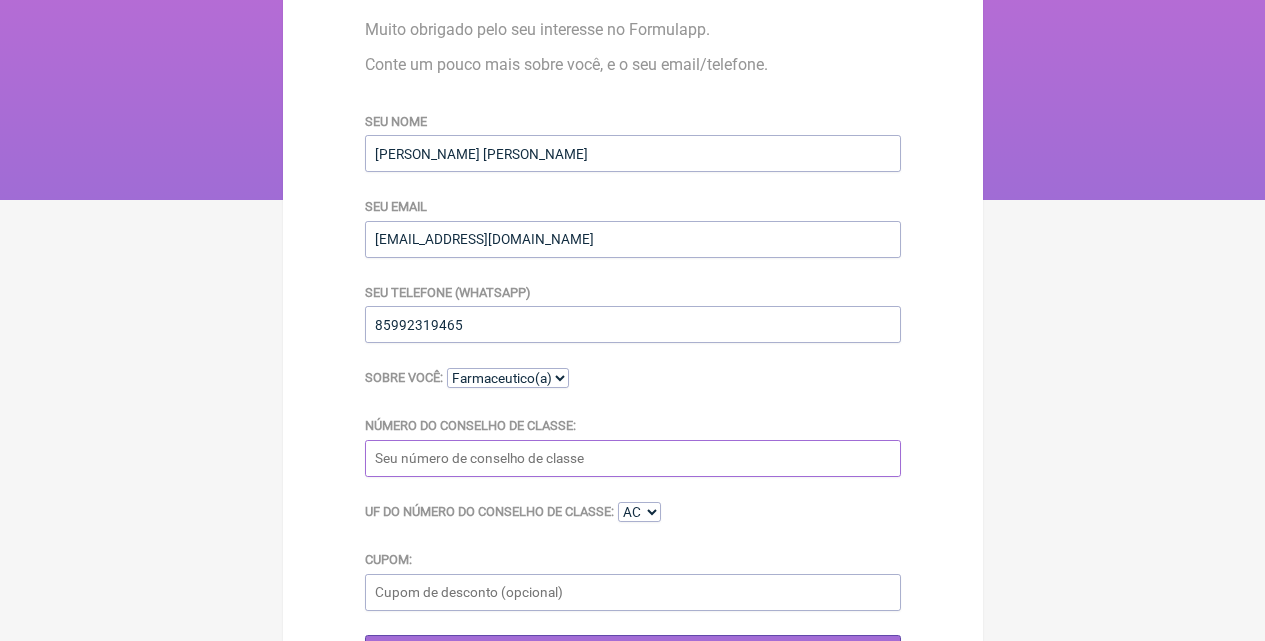 click on "Número do Conselho de Classe:" at bounding box center [633, 458] 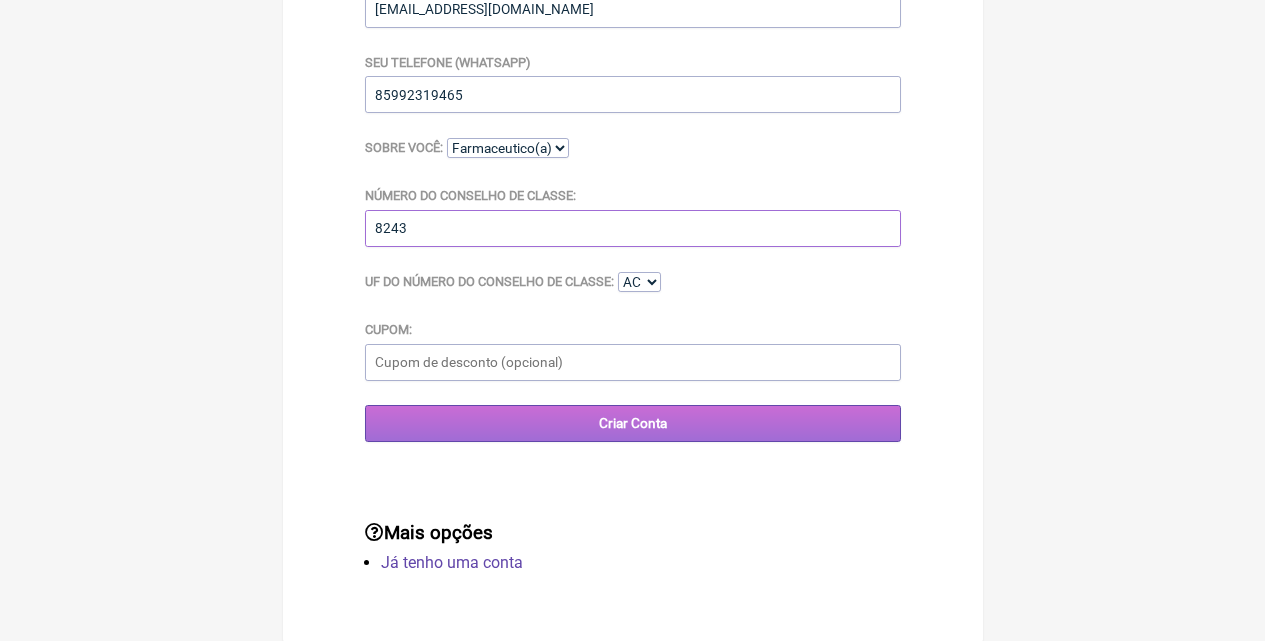 scroll, scrollTop: 437, scrollLeft: 0, axis: vertical 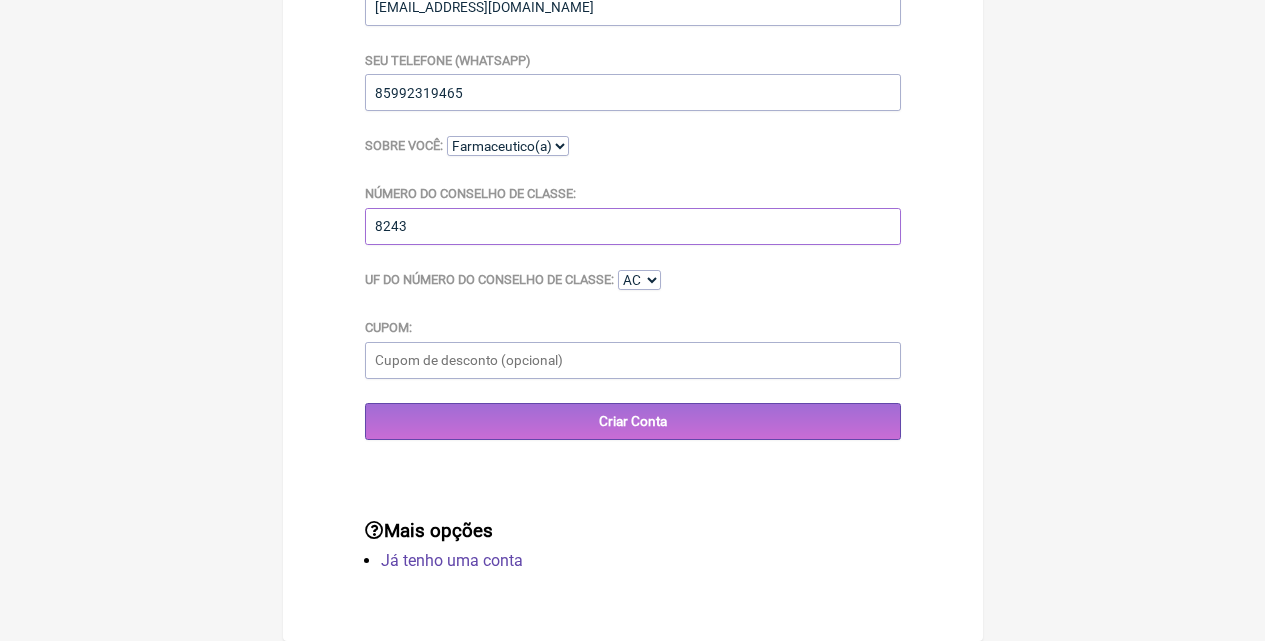 type on "8243" 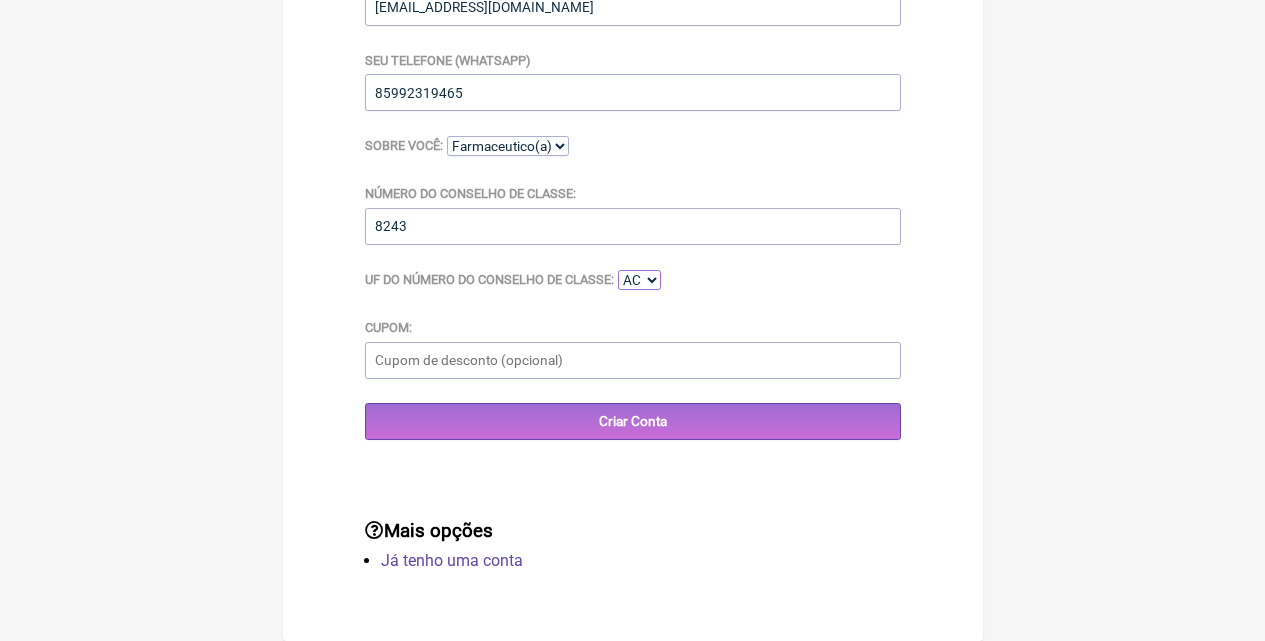 click on "AC
AL
AP
AM
BA
CE
DF
ES
GO
MA
MT
MS
MG
PA
PB
PR
PE
PI
RJ
RN
RS
RO
RR
SC
SP
SE
TO" at bounding box center [639, 280] 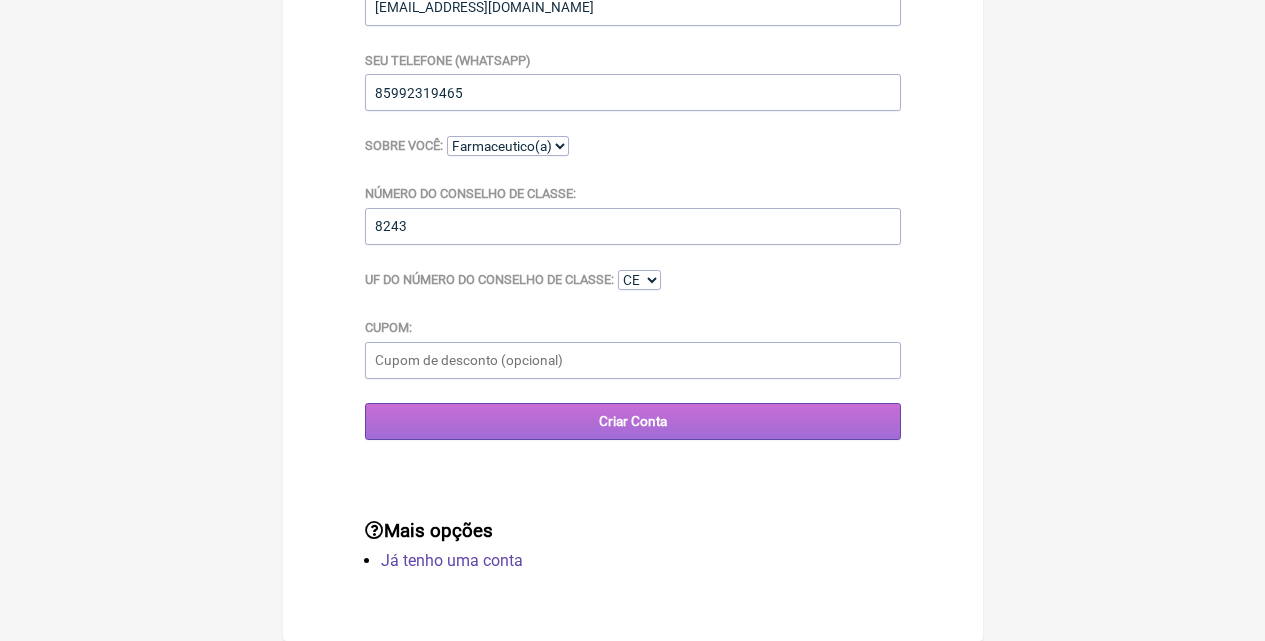 click on "⭐️ Criar sua conta no FormulApp
Muito obrigado pelo seu interesse no Formulapp.
Conte um pouco mais sobre você, e o seu email/telefone.
Seu nome
JOAO ADAILSON SOARES DE OLIVEIRA
Seu email
ADAILSONOLIVEIRA82@GMAIL.COM
Seu telefone (WhatsApp)
85992319465
Sobre você:
Médico(a)
Nutricionista
Farmaceutico(a)
Biomédica(o)
Fisioterapeuta
Enfermeira(o)
Número do Conselho de Classe:
8243
UF do Número do Conselho de Classe:
AC
AL
AP
AM
BA
CE
DF
ES
GO
MA
MT
MS
MG
PA
PB
PR
PE
PI
RJ
RN
RS
RO
RR
SC
SP
SE
TO
Cupom:
Criar Conta" at bounding box center [633, 88] 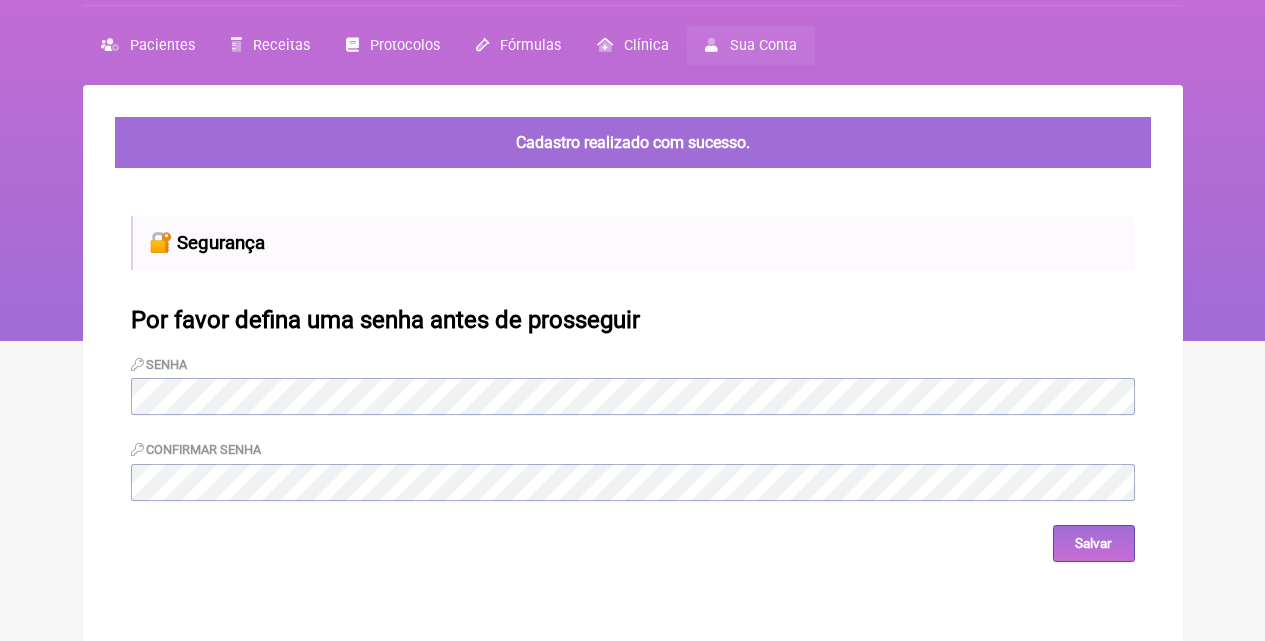 scroll, scrollTop: 144, scrollLeft: 0, axis: vertical 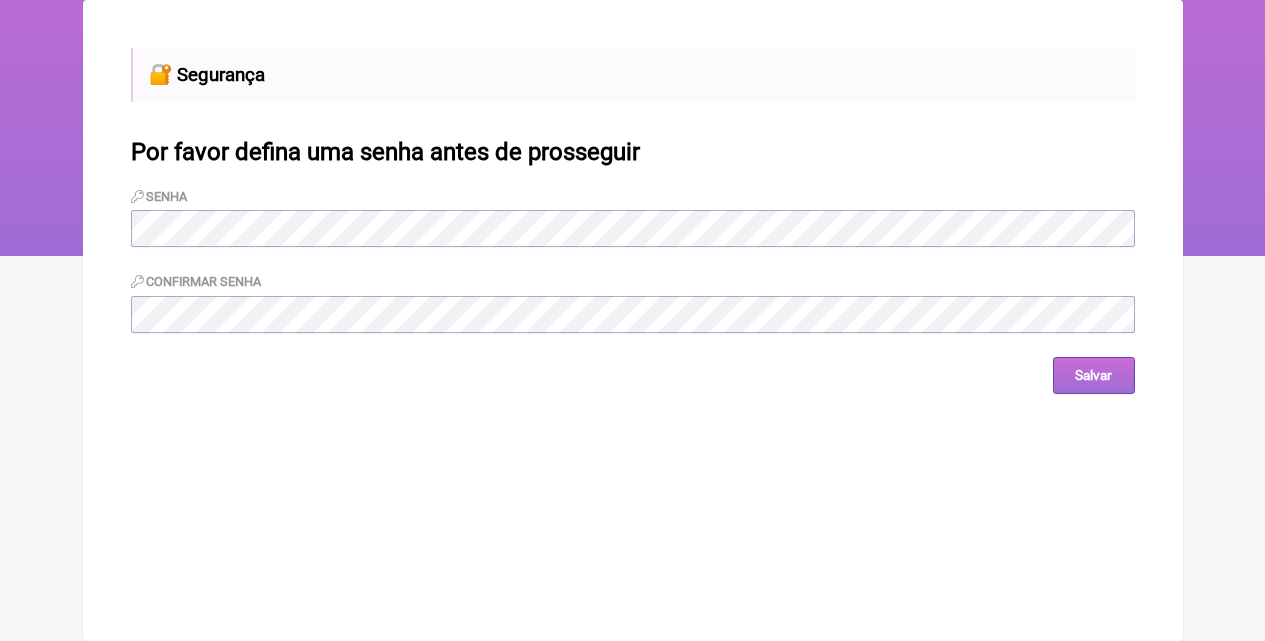 click on "Salvar" at bounding box center (1094, 375) 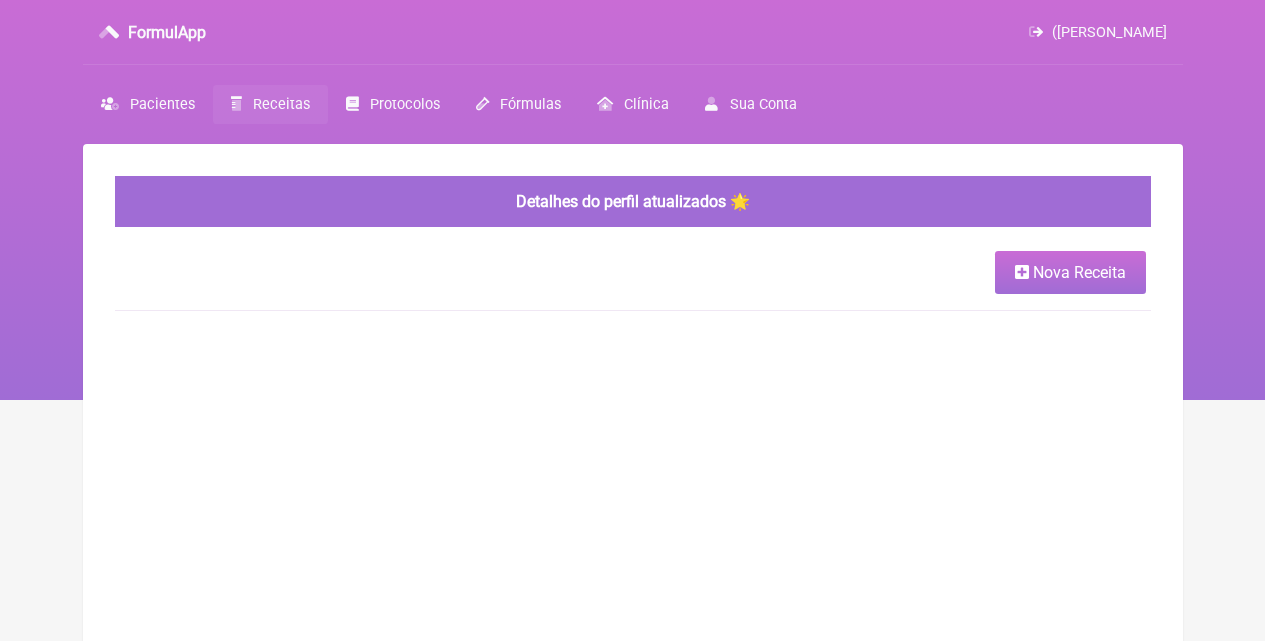scroll, scrollTop: 0, scrollLeft: 0, axis: both 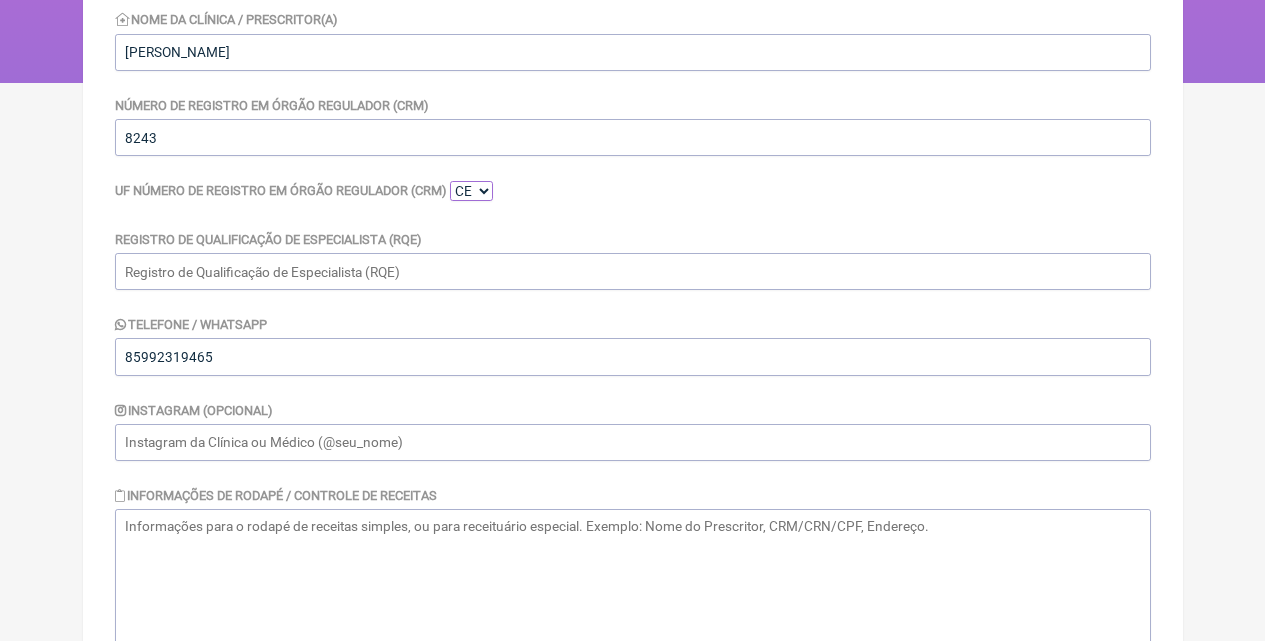 click on "AC
AL
AP
AM
BA
CE
DF
ES
GO
MA
MT
MS
MG
PA
PB
PR
PE
PI
RJ
RN
RS
RO
RR
SC
SP
SE
TO" at bounding box center (471, 191) 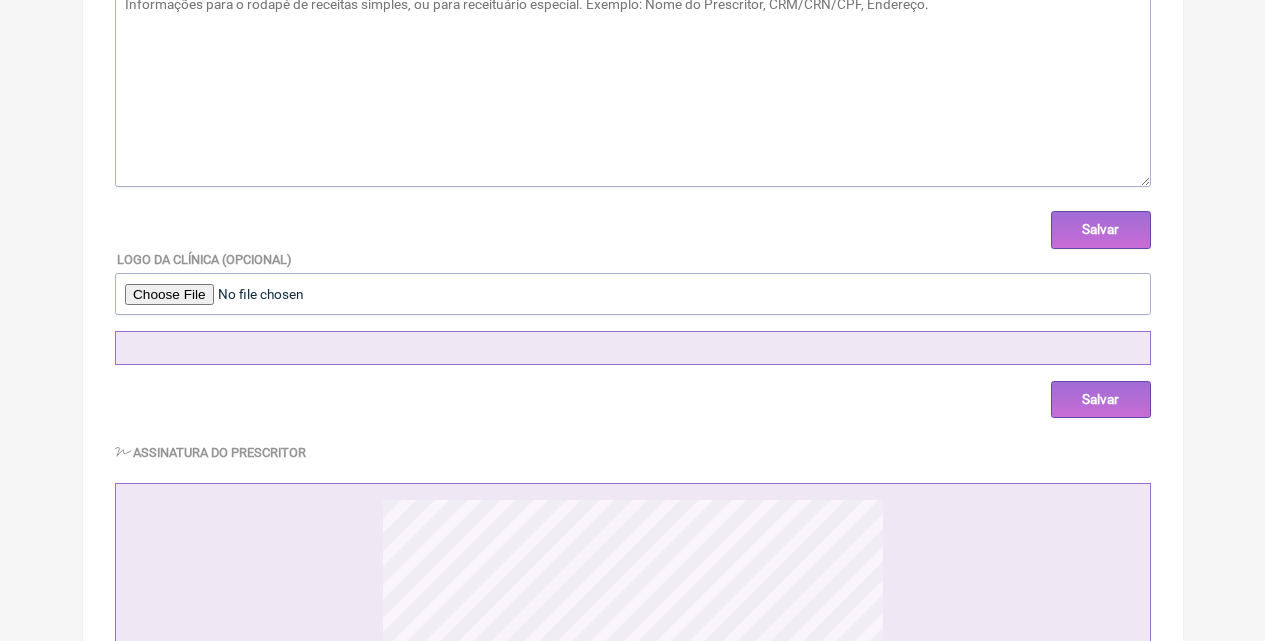 scroll, scrollTop: 282, scrollLeft: 0, axis: vertical 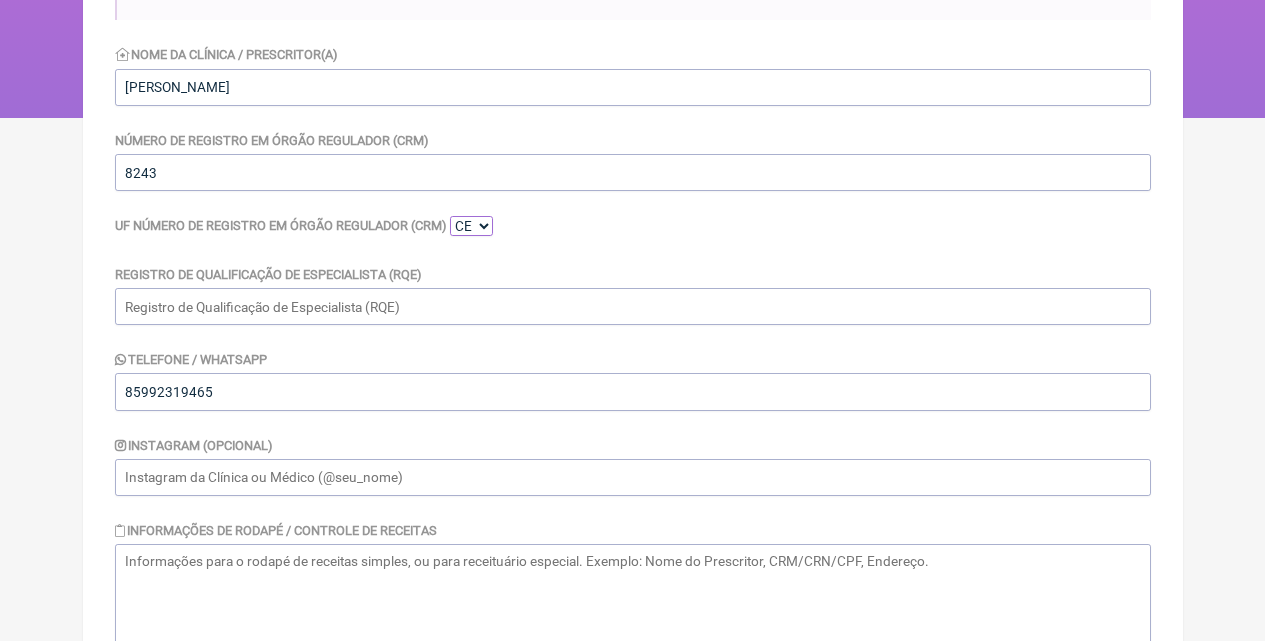 click on "AC
AL
AP
AM
BA
CE
DF
ES
GO
MA
MT
MS
MG
PA
PB
PR
PE
PI
RJ
RN
RS
RO
RR
SC
SP
SE
TO" at bounding box center (471, 226) 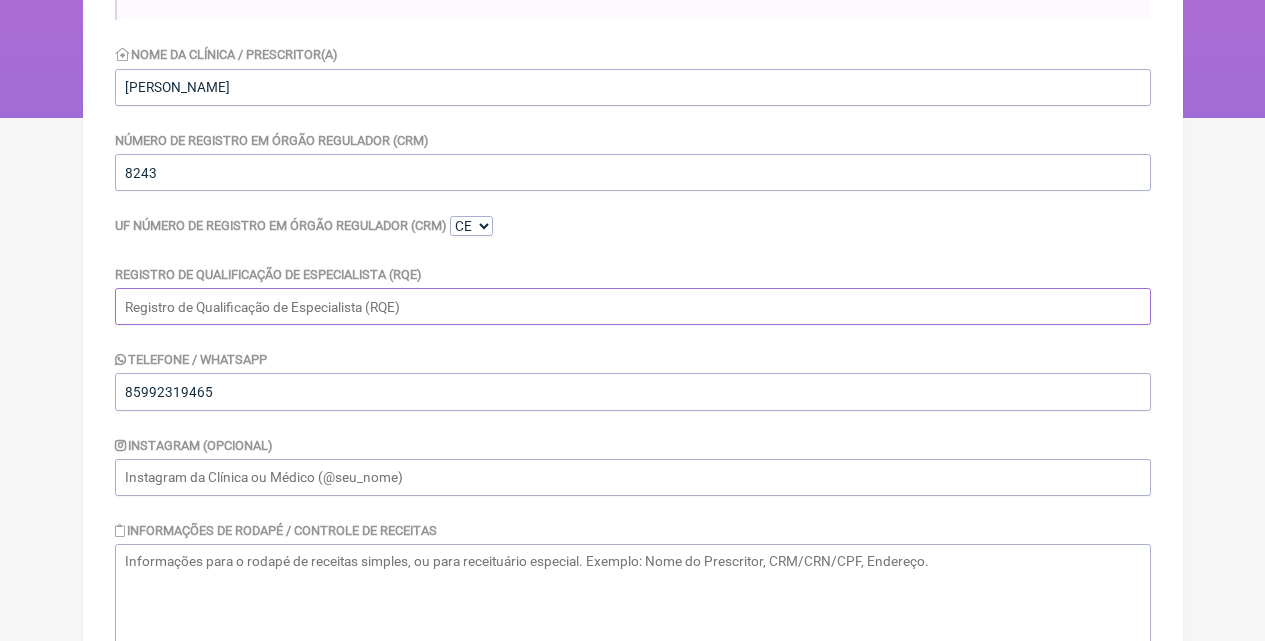 click at bounding box center [633, 306] 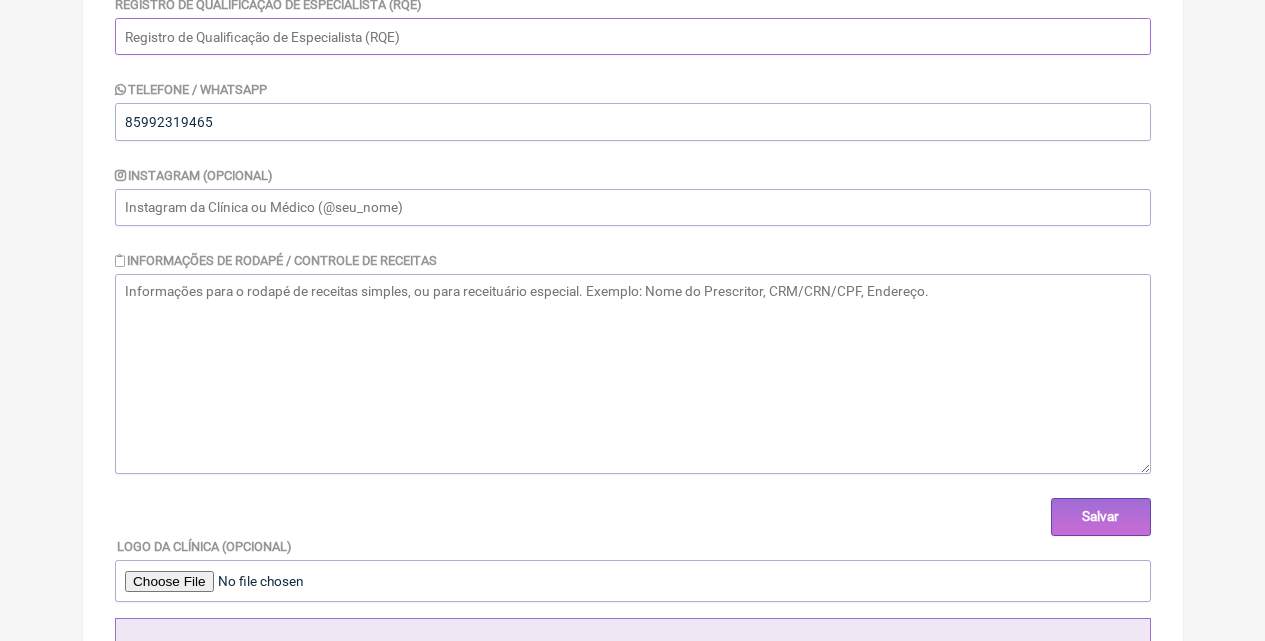 scroll, scrollTop: 582, scrollLeft: 0, axis: vertical 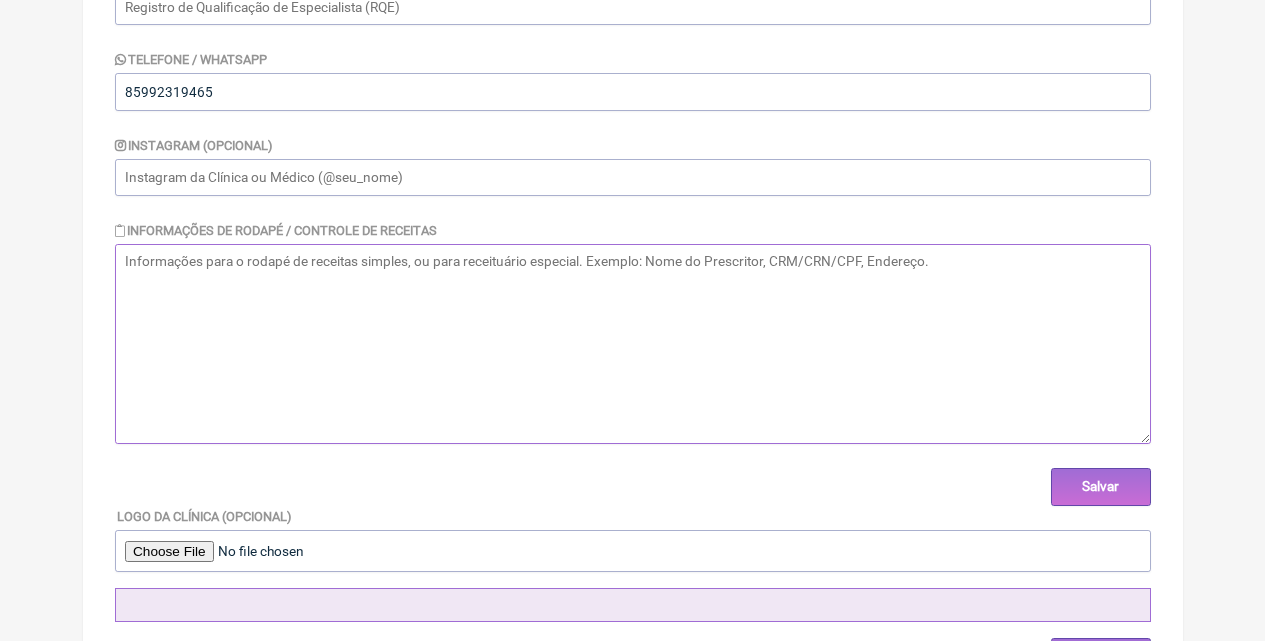 click at bounding box center (633, 344) 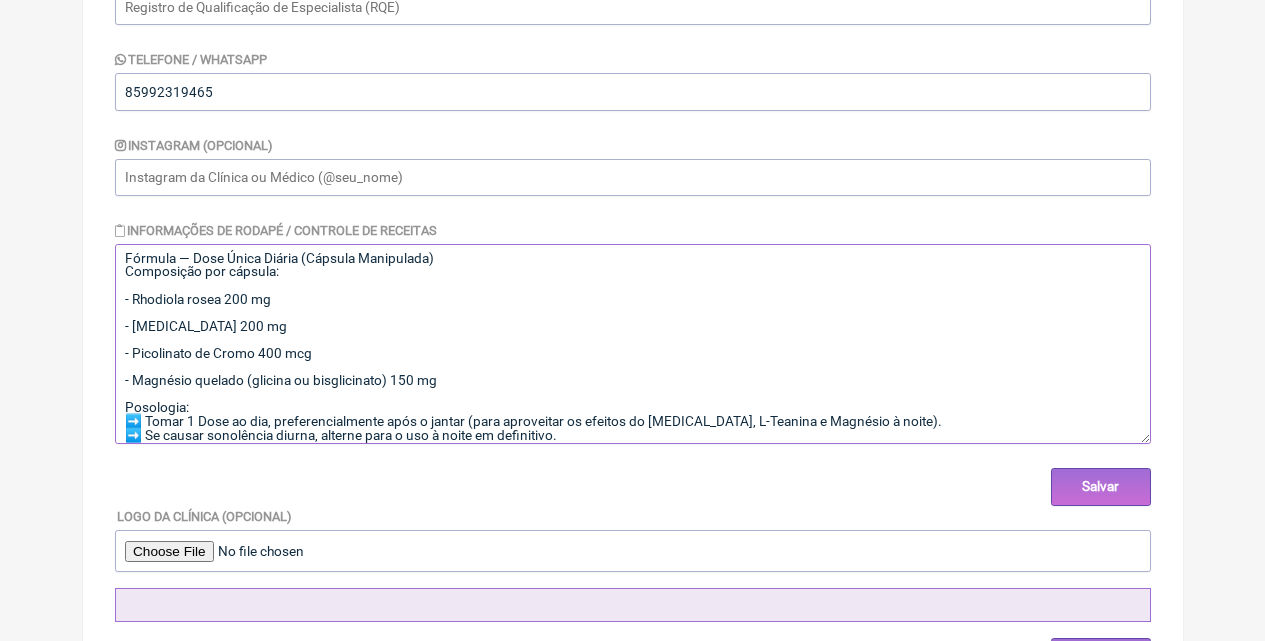scroll, scrollTop: 0, scrollLeft: 0, axis: both 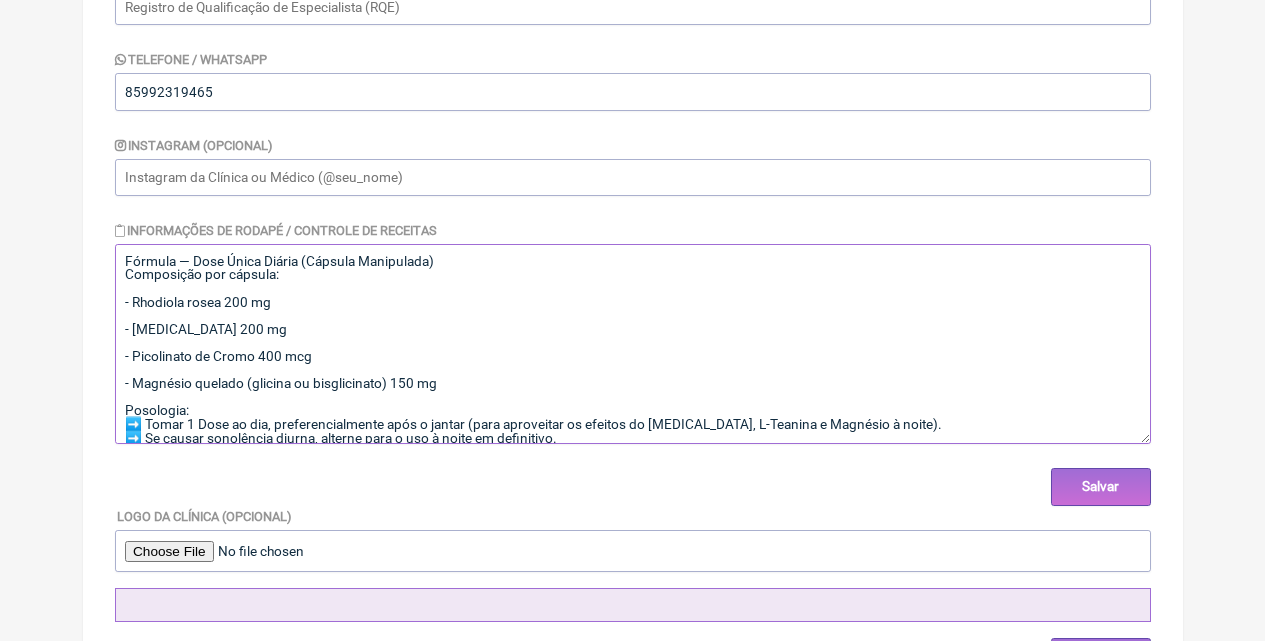 click on "Fórmula — Dose Única Diária (Cápsula Manipulada)
Composição por cápsula:
- Rhodiola rosea 200 mg
- 5-HTP 200 mg
- Picolinato de Cromo 400 mcg
- Magnésio quelado (glicina ou bisglicinato) 150 mg
Posologia:
➡️ Tomar 1 Dose ao dia, preferencialmente após o jantar (para aproveitar os efeitos do 5-HTP, L-Teanina e Magnésio à noite).
➡️ Se causar sonolência diurna, alterne para o uso à noite em definitivo." at bounding box center (633, 344) 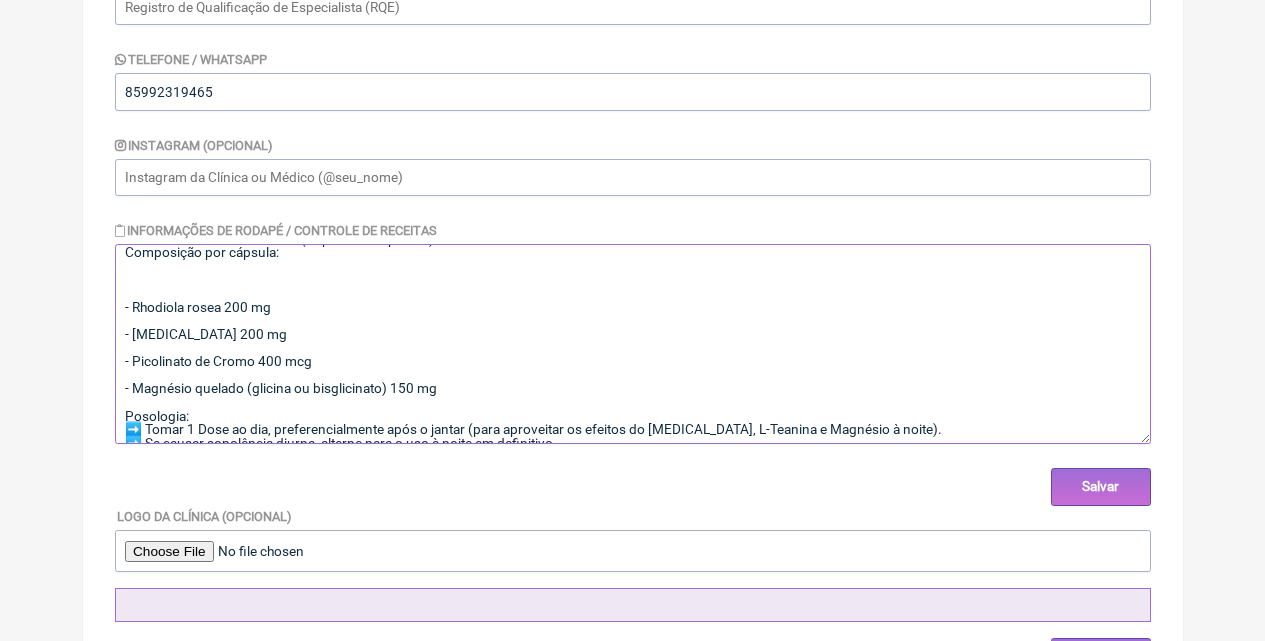 scroll, scrollTop: 39, scrollLeft: 0, axis: vertical 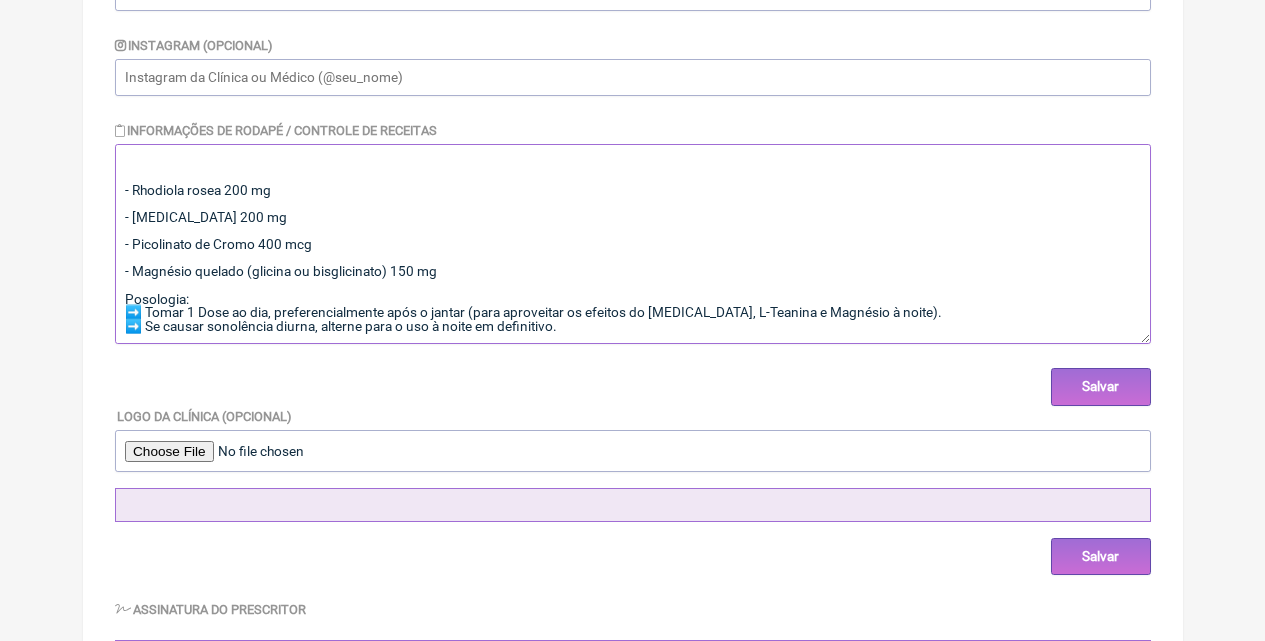 drag, startPoint x: 474, startPoint y: 312, endPoint x: 605, endPoint y: 346, distance: 135.34032 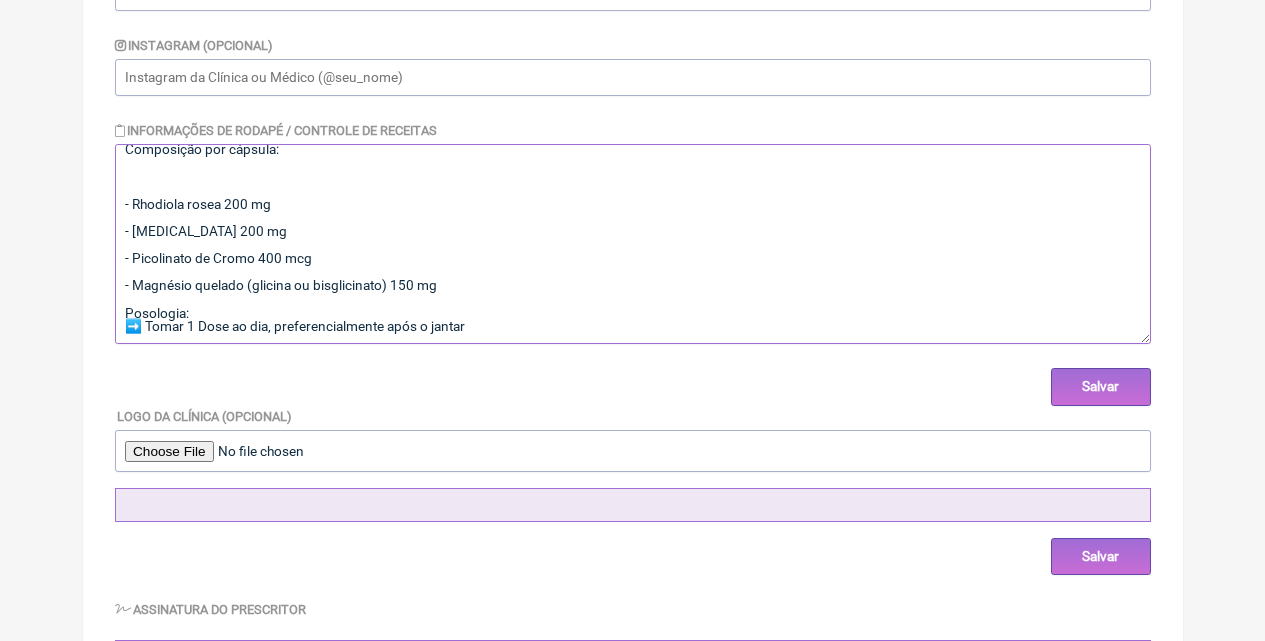 scroll, scrollTop: 25, scrollLeft: 0, axis: vertical 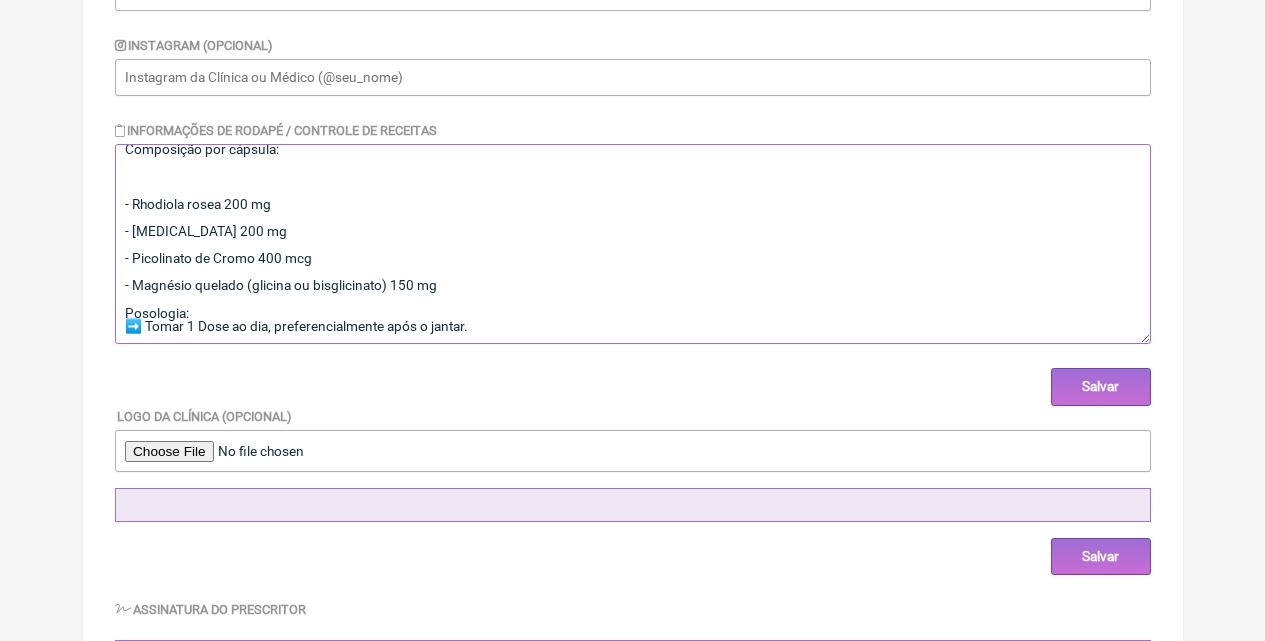 click on "Fórmula — Dose Única Diária (Cápsula Manipulada)
Composição por cápsula:
- Rhodiola rosea 200 mg
- 5-HTP 200 mg
- Picolinato de Cromo 400 mcg
- Magnésio quelado (glicina ou bisglicinato) 150 mg
Posologia:
➡️ Tomar 1 Dose ao dia, preferencialmente após o jantar." at bounding box center [633, 244] 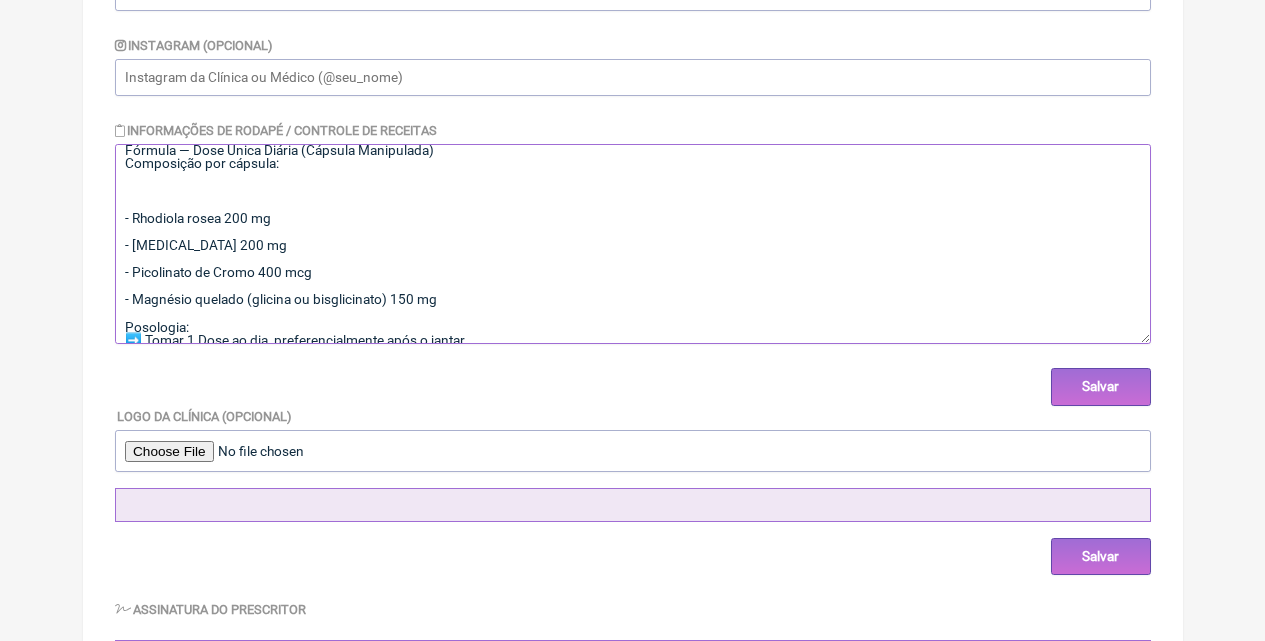 scroll, scrollTop: 25, scrollLeft: 0, axis: vertical 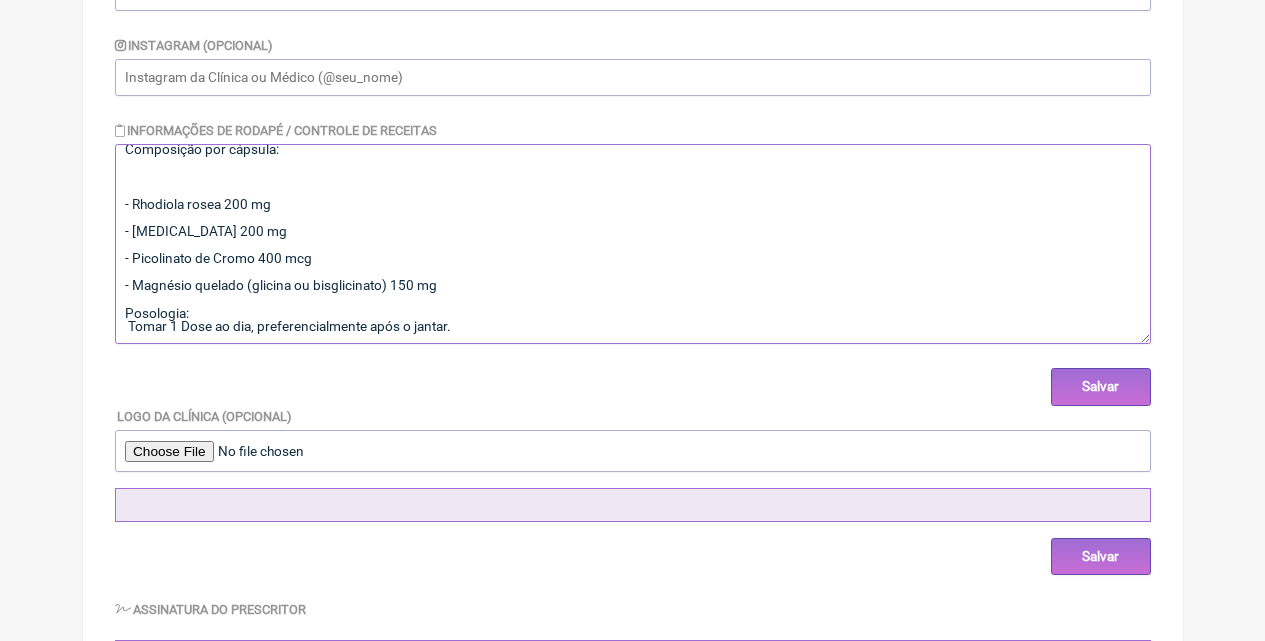 click on "Fórmula — Dose Única Diária (Cápsula Manipulada)
Composição por cápsula:
- Rhodiola rosea 200 mg
- 5-HTP 200 mg
- Picolinato de Cromo 400 mcg
- Magnésio quelado (glicina ou bisglicinato) 150 mg
Posologia:
Tomar 1 Dose ao dia, preferencialmente após o jantar." at bounding box center (633, 244) 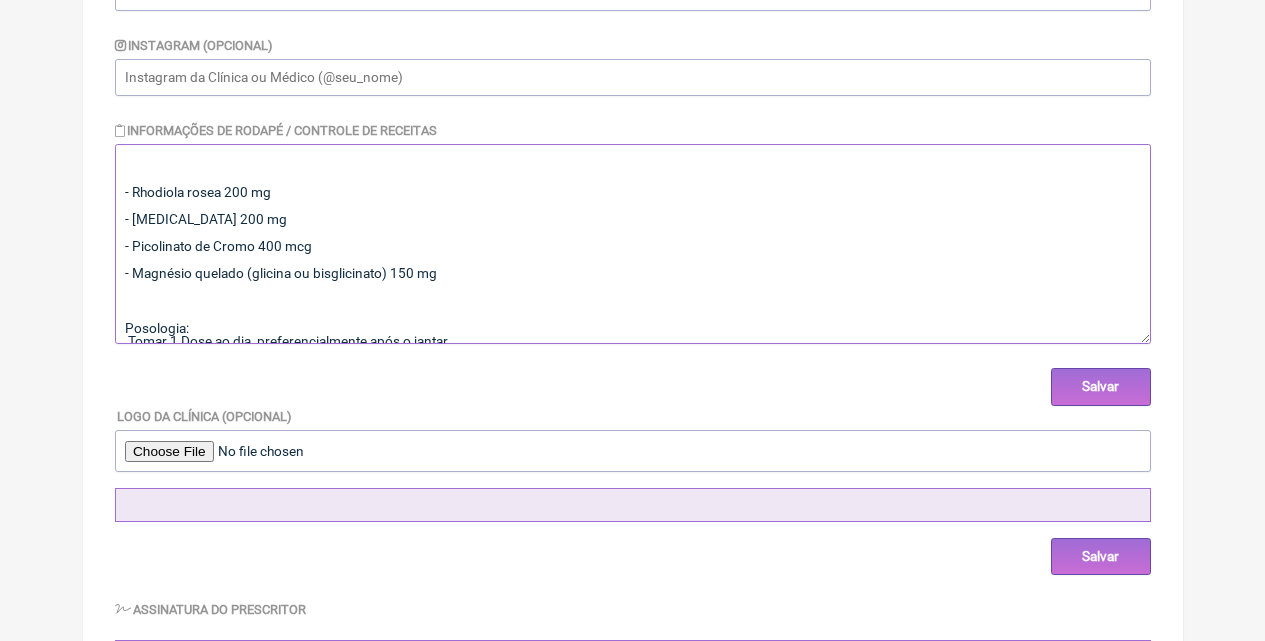 scroll, scrollTop: 52, scrollLeft: 0, axis: vertical 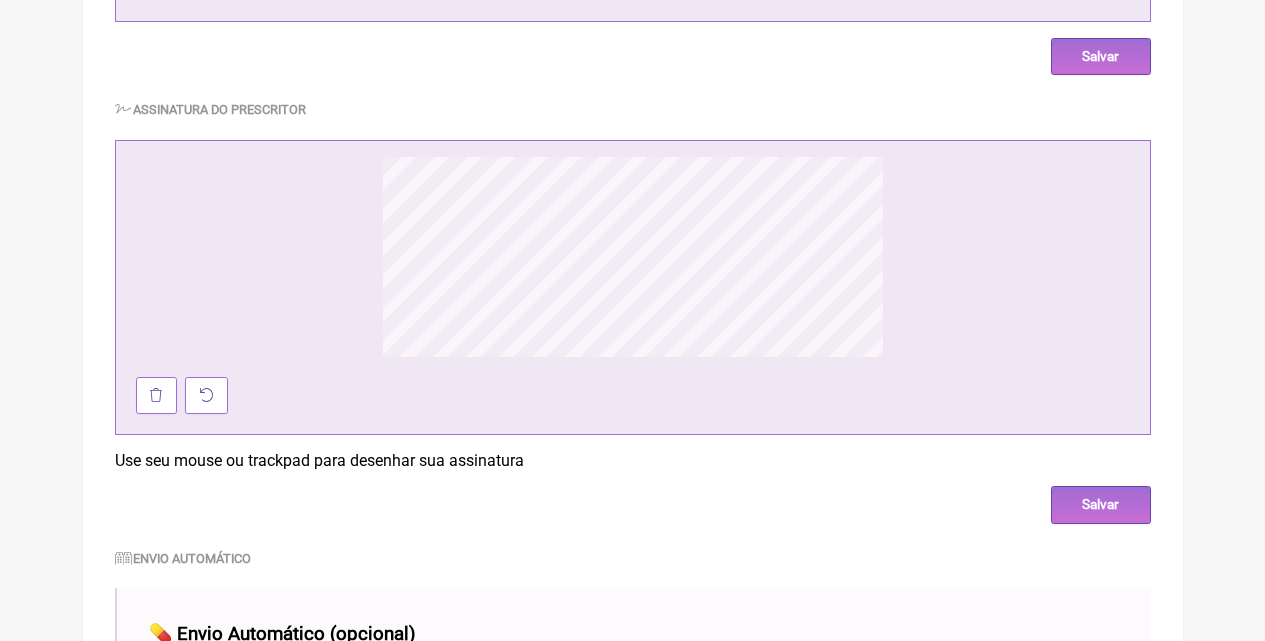 type on "Fórmula — Dose Única Diária (Cápsula Manipulada)
Composição por cápsula:
- Rhodiola rosea 200 mg
- [MEDICAL_DATA] 200 mg
- Picolinato de Cromo 400 mcg
- Magnésio quelado (glicina ou bisglicinato) 150 mg
Posologia:
Tomar 1 Dose ao dia, preferencialmente após o jantar." 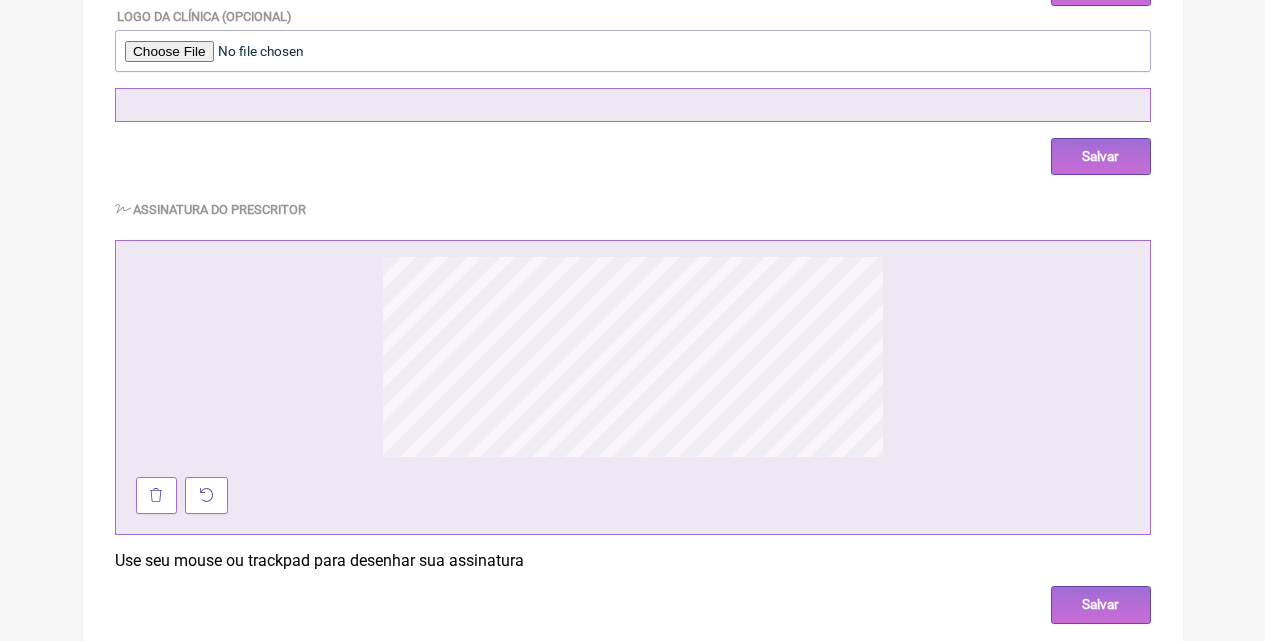 click at bounding box center (206, 495) 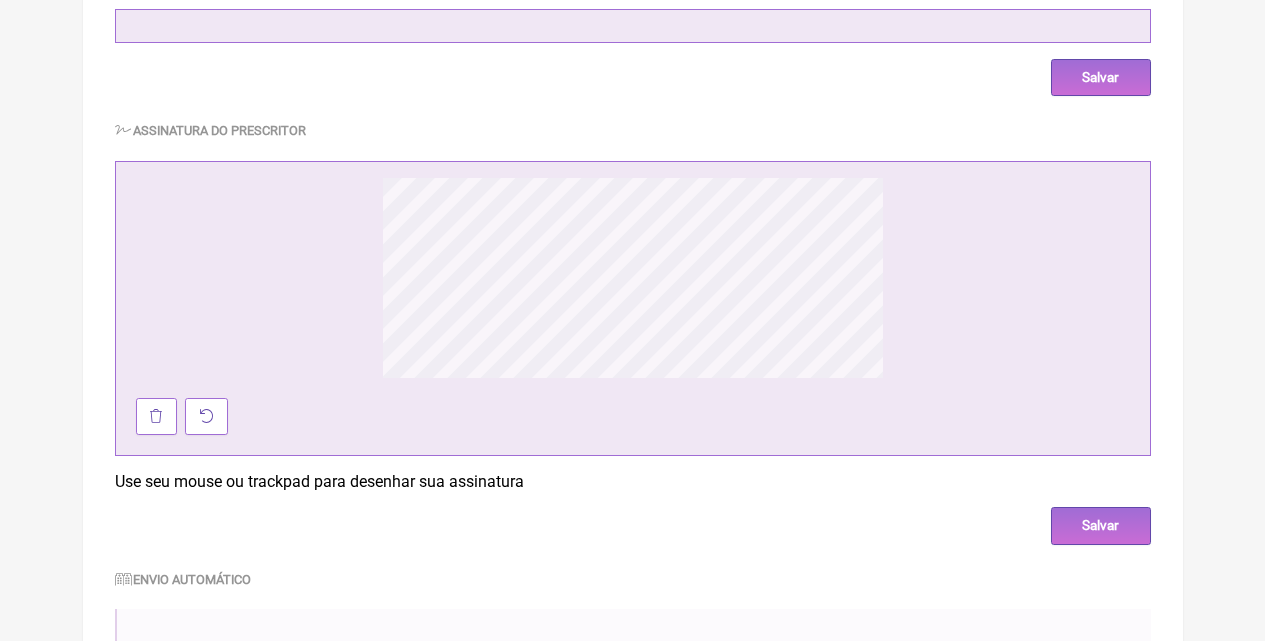 scroll, scrollTop: 1282, scrollLeft: 0, axis: vertical 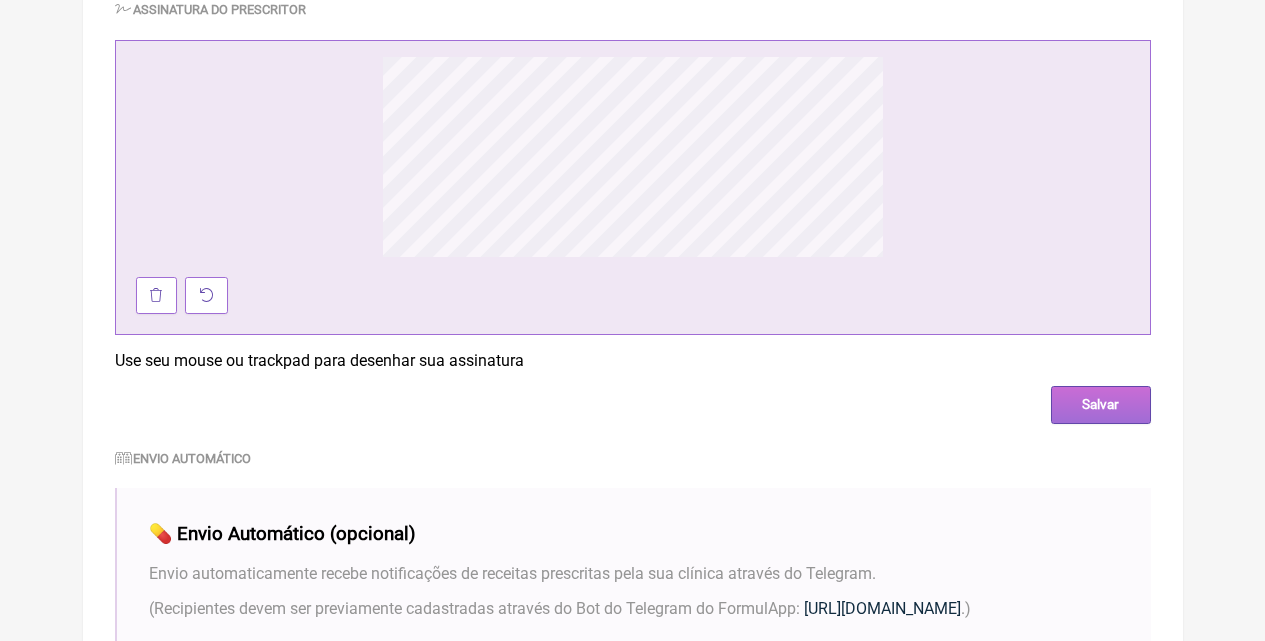 click on "Salvar" at bounding box center (1101, 404) 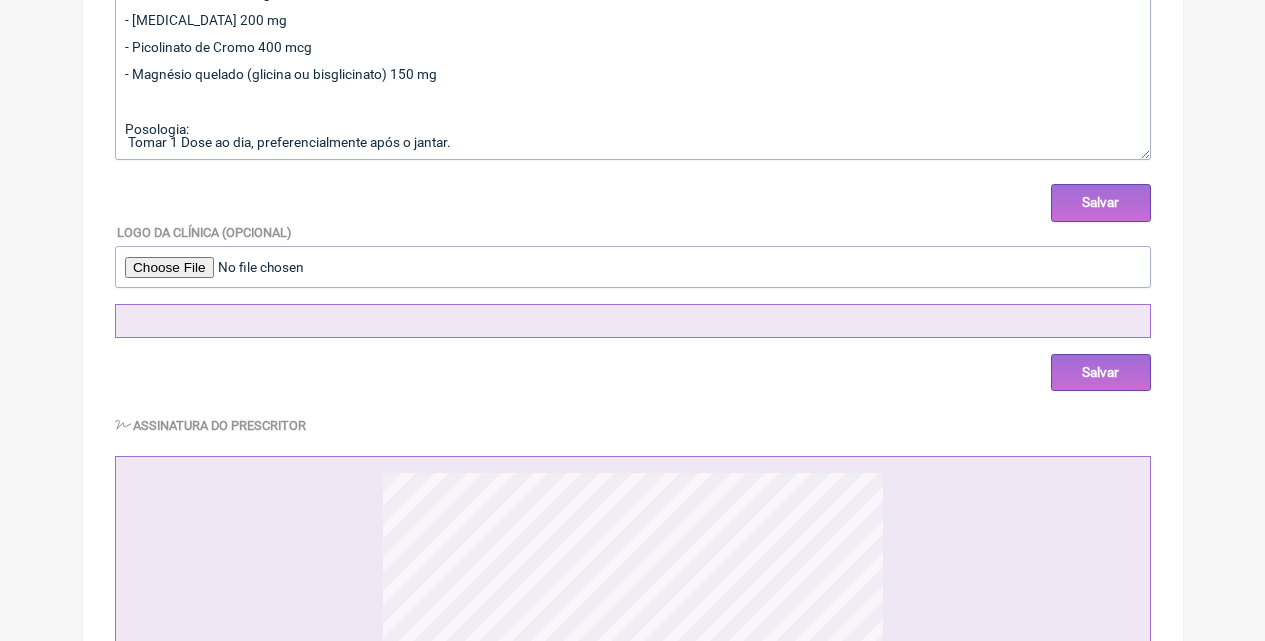 scroll, scrollTop: 582, scrollLeft: 0, axis: vertical 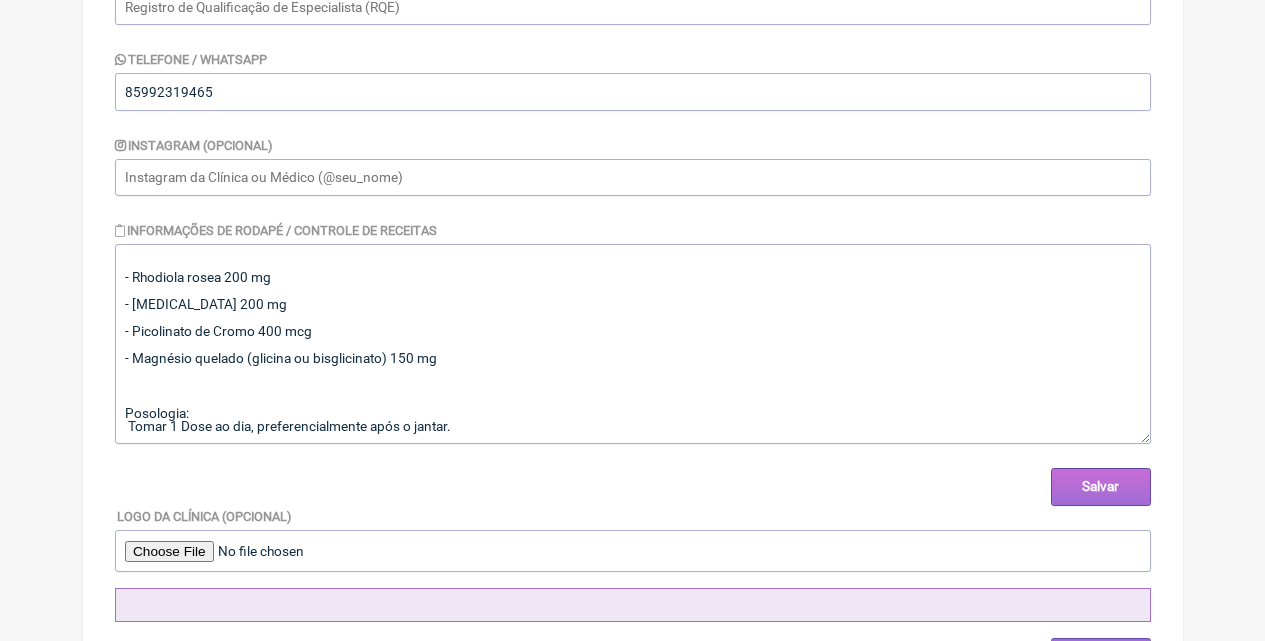 click on "Salvar" at bounding box center (1101, 486) 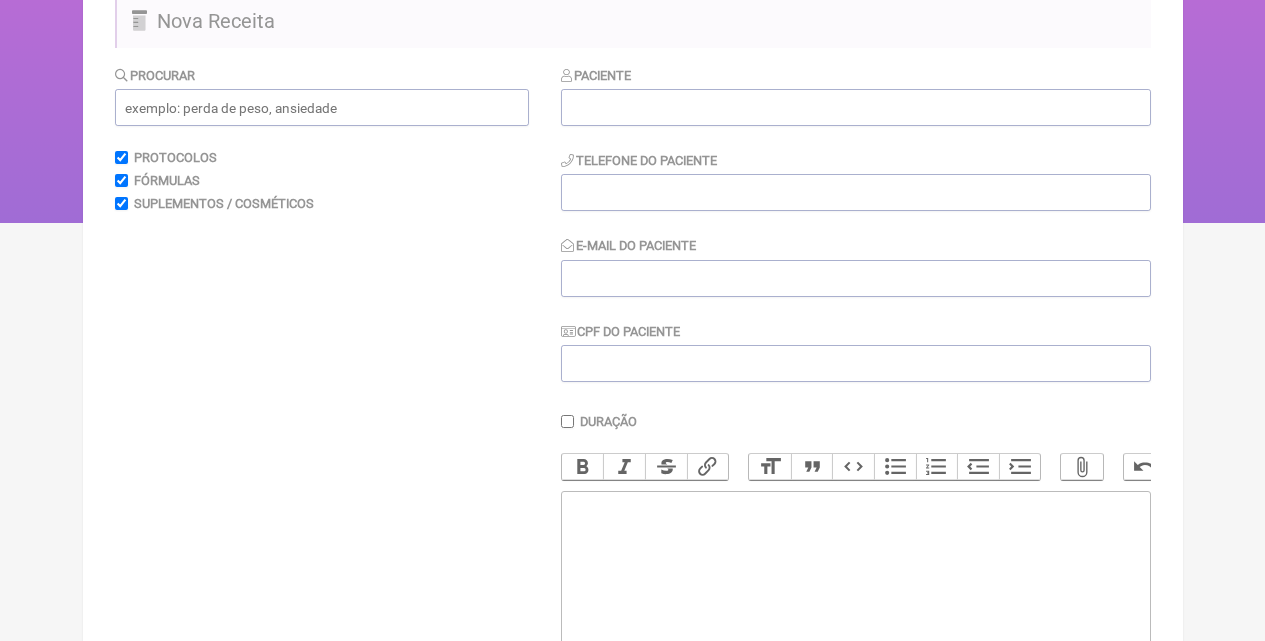 scroll, scrollTop: 0, scrollLeft: 0, axis: both 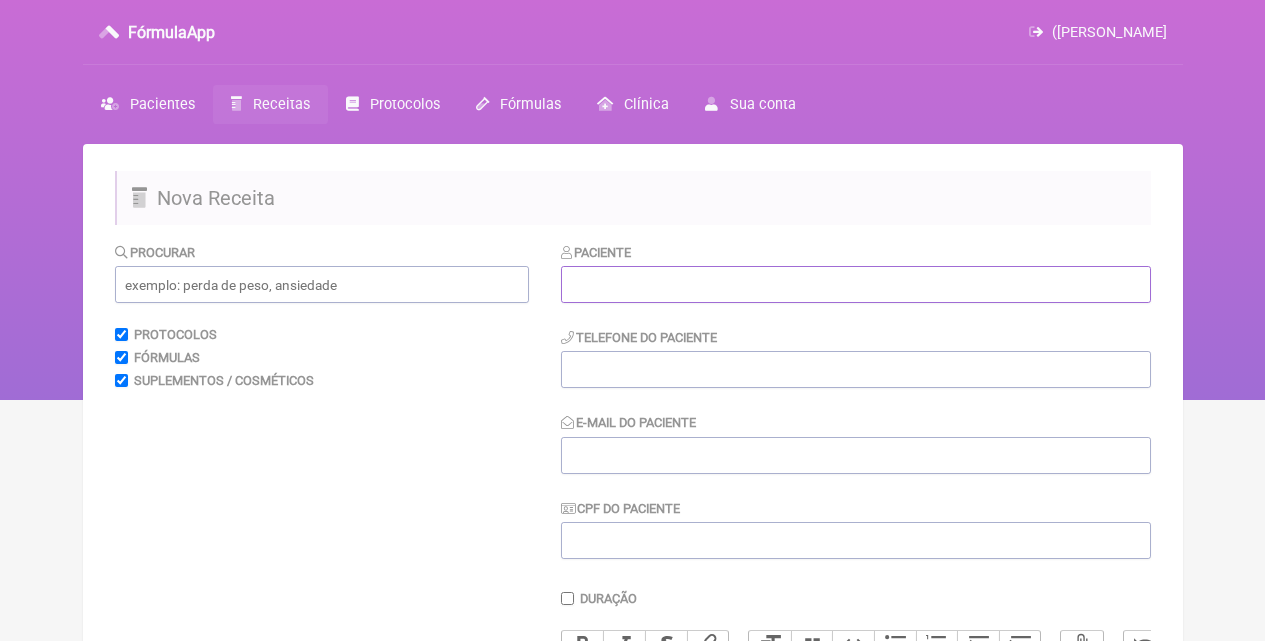 click at bounding box center (856, 284) 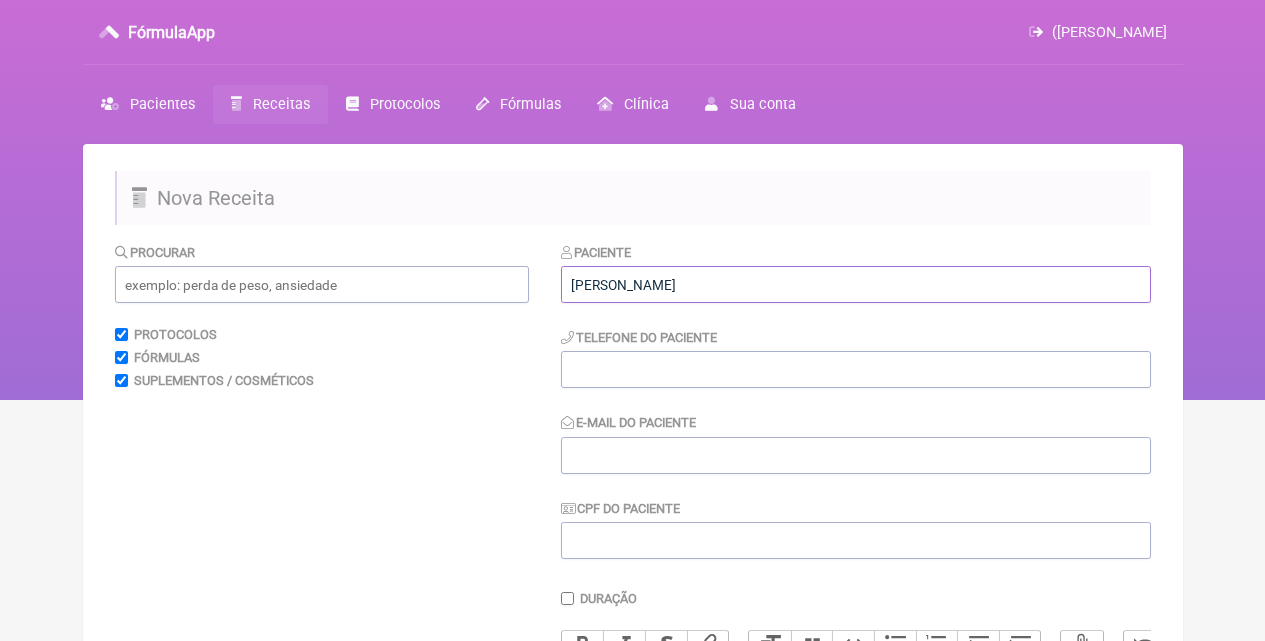 type on "VITÓRIA LIMA" 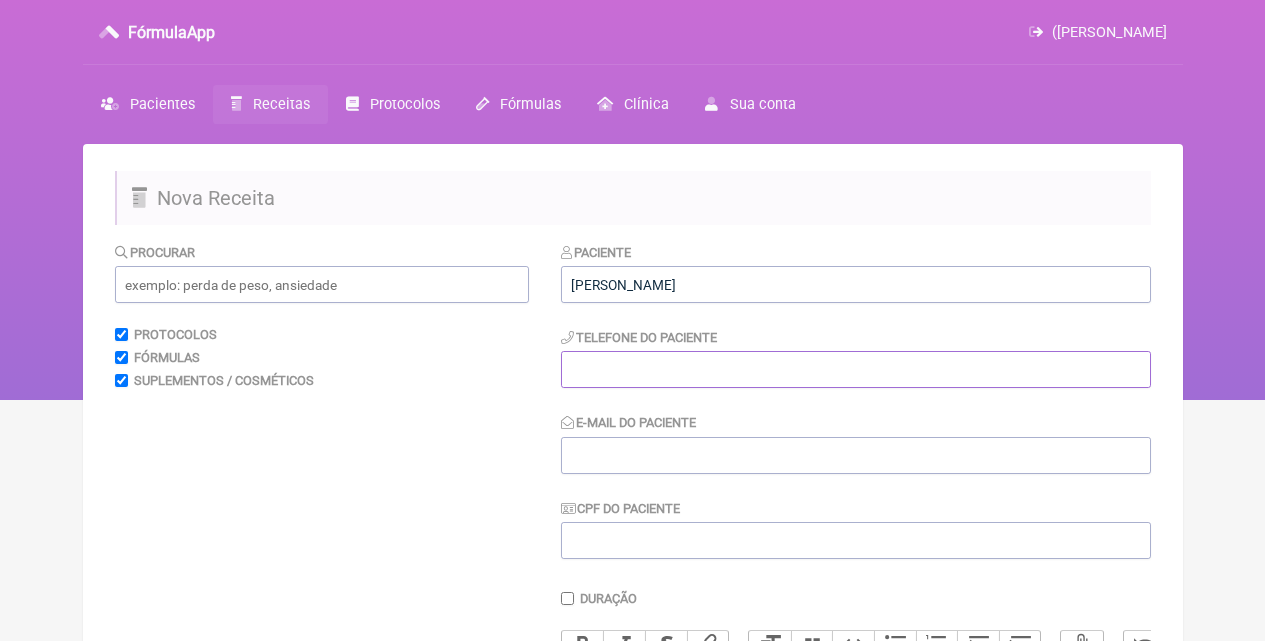 click at bounding box center [856, 369] 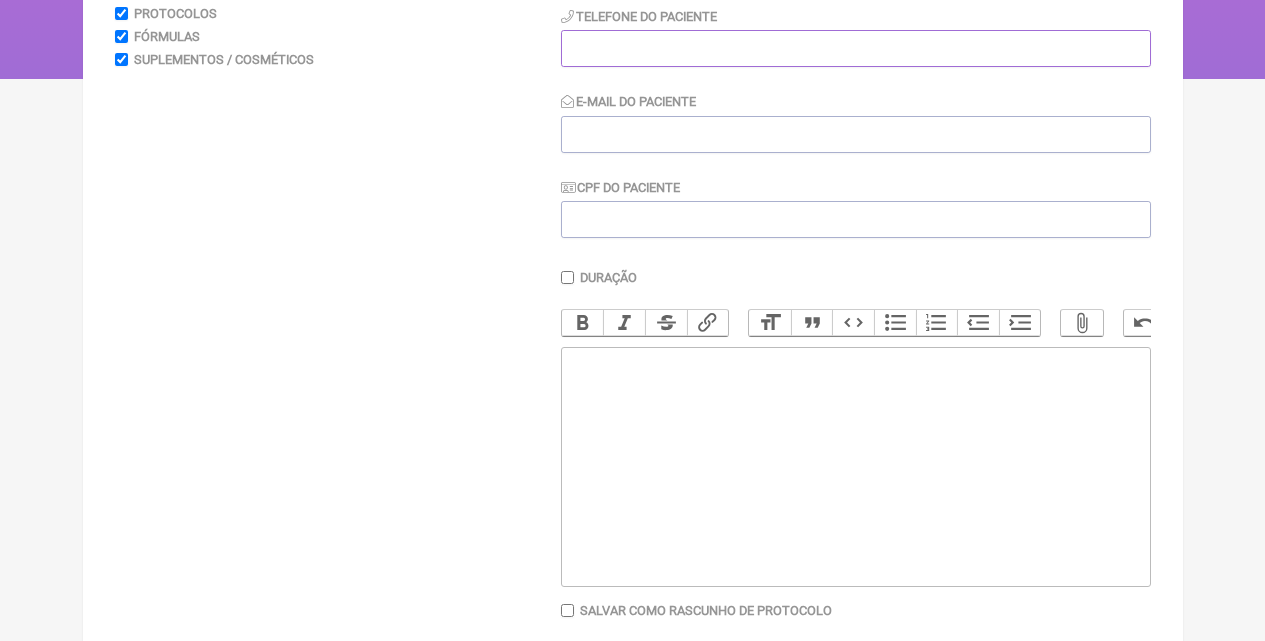 scroll, scrollTop: 400, scrollLeft: 0, axis: vertical 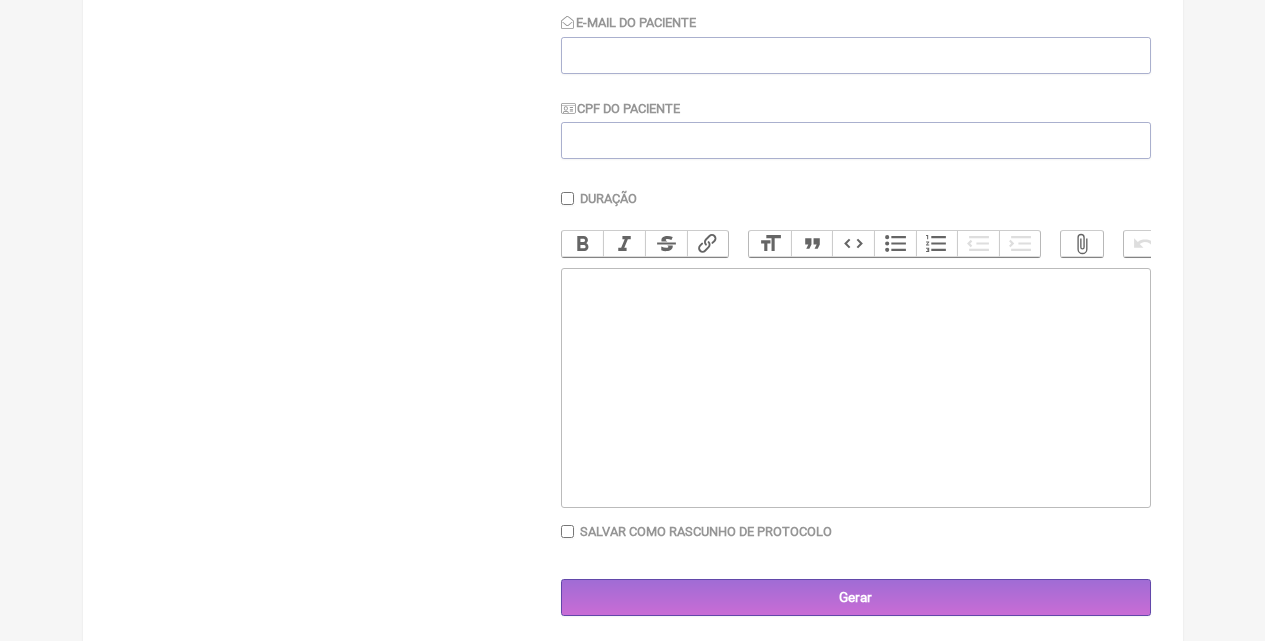 click 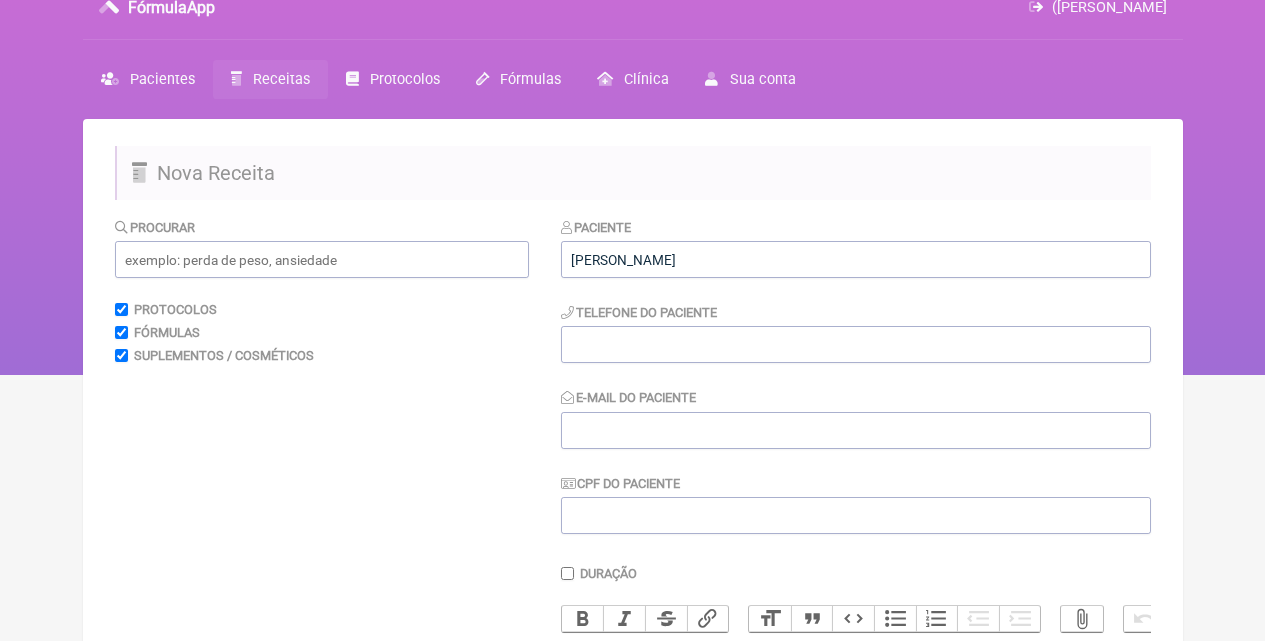 scroll, scrollTop: 0, scrollLeft: 0, axis: both 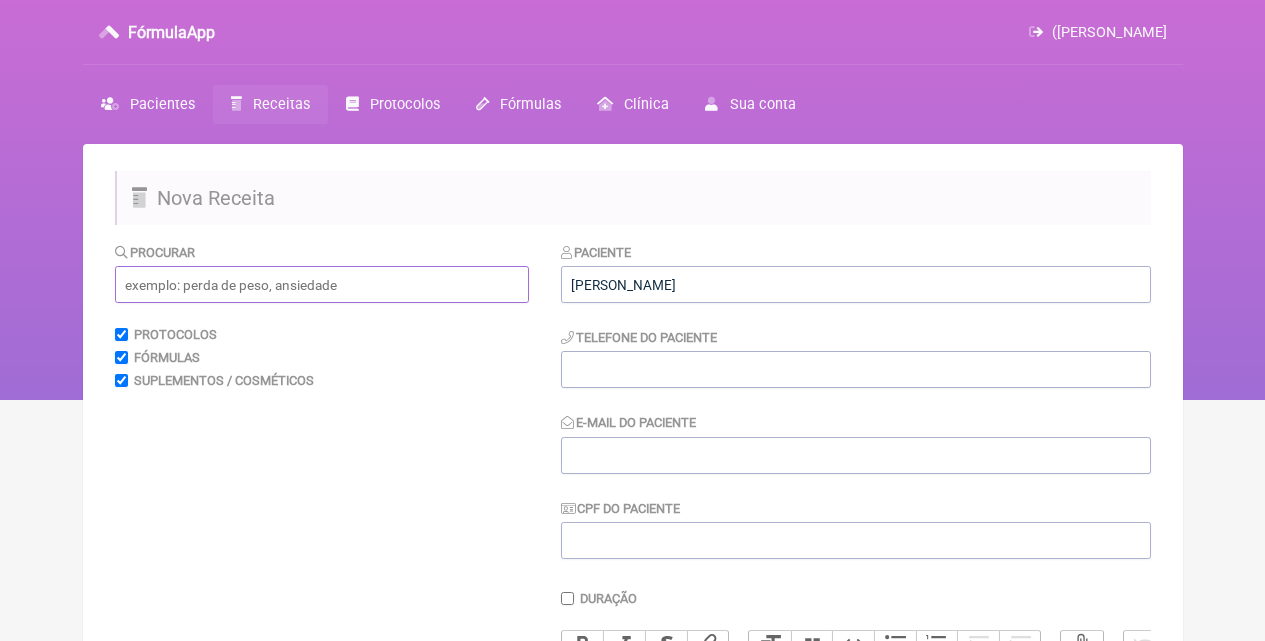 click at bounding box center [322, 284] 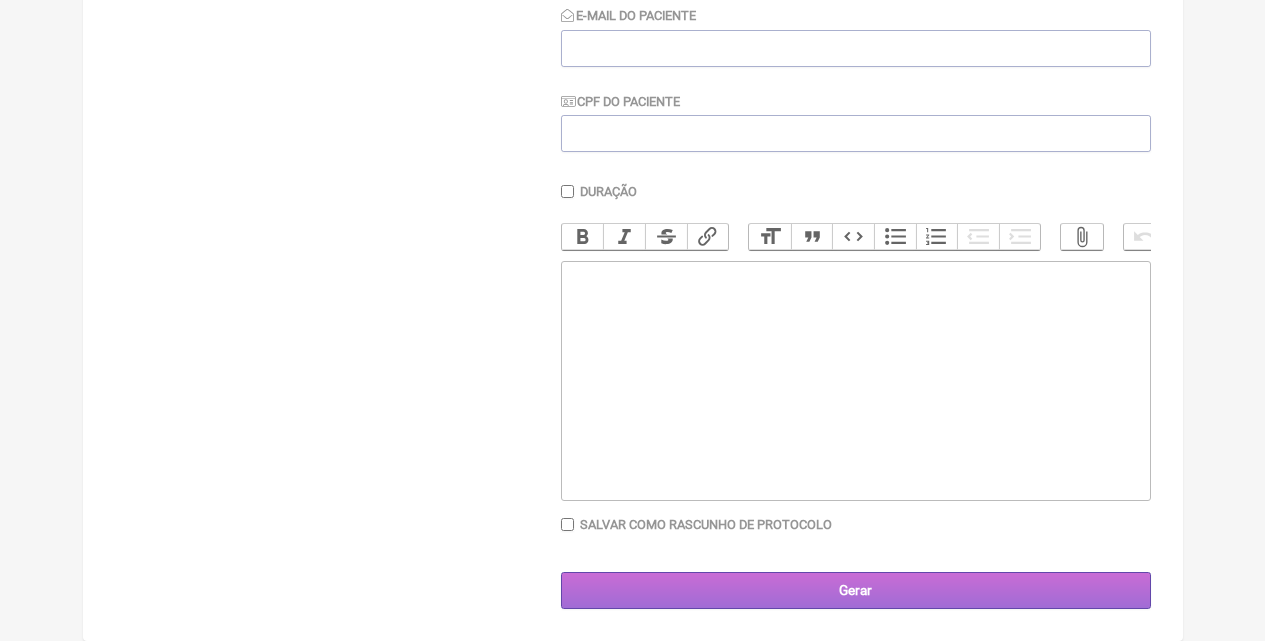 click on "Gerar" at bounding box center (856, 590) 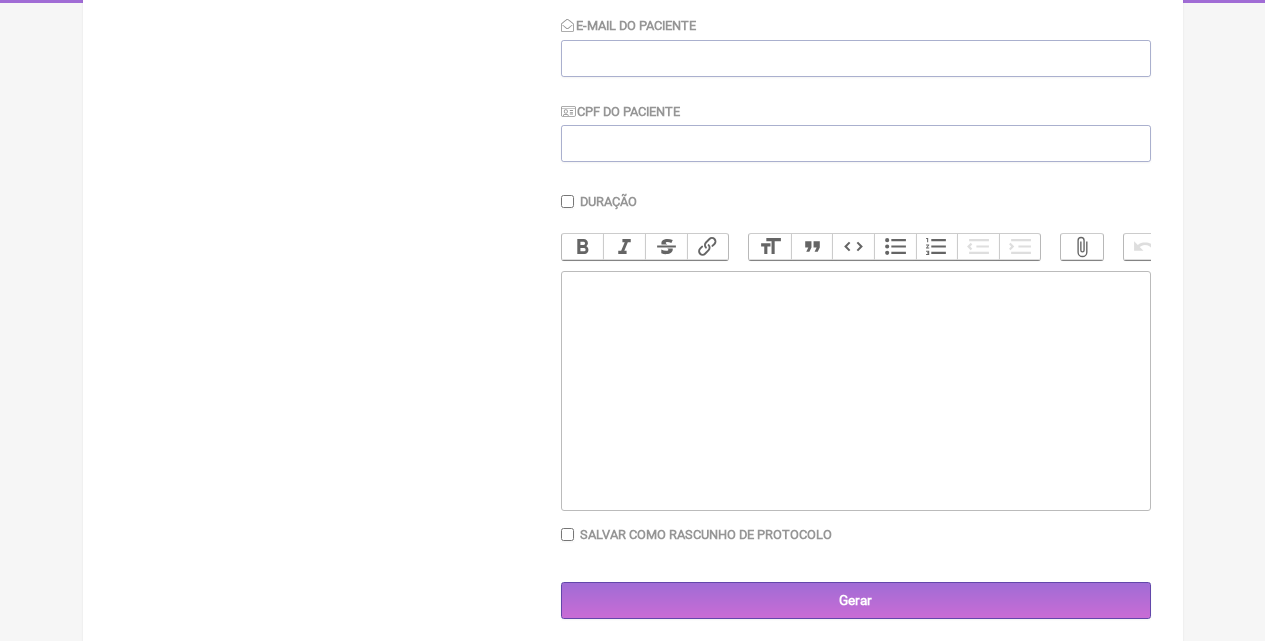 scroll, scrollTop: 422, scrollLeft: 0, axis: vertical 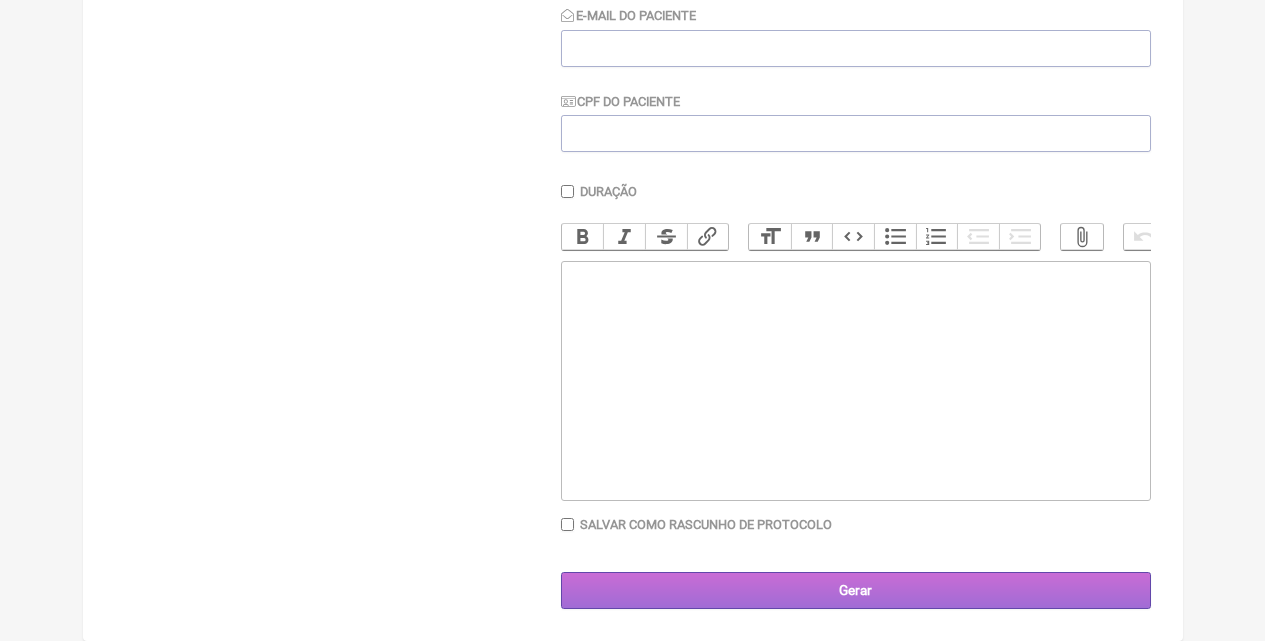 type on "85999020709" 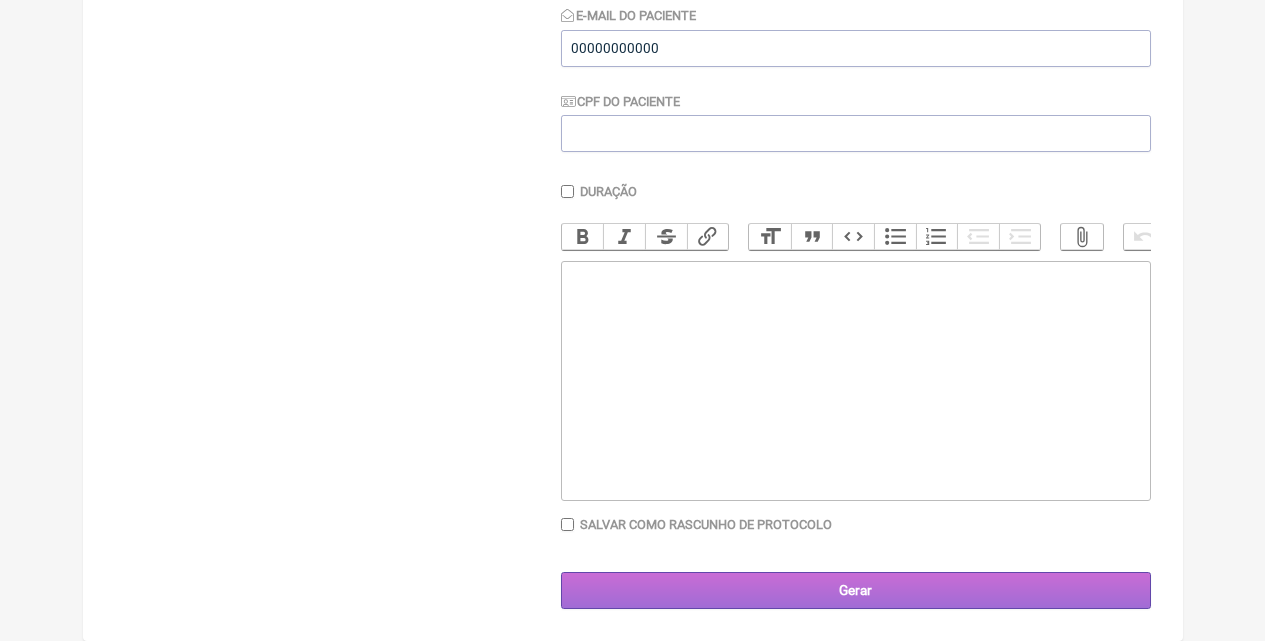 click on "Gerar" at bounding box center (856, 590) 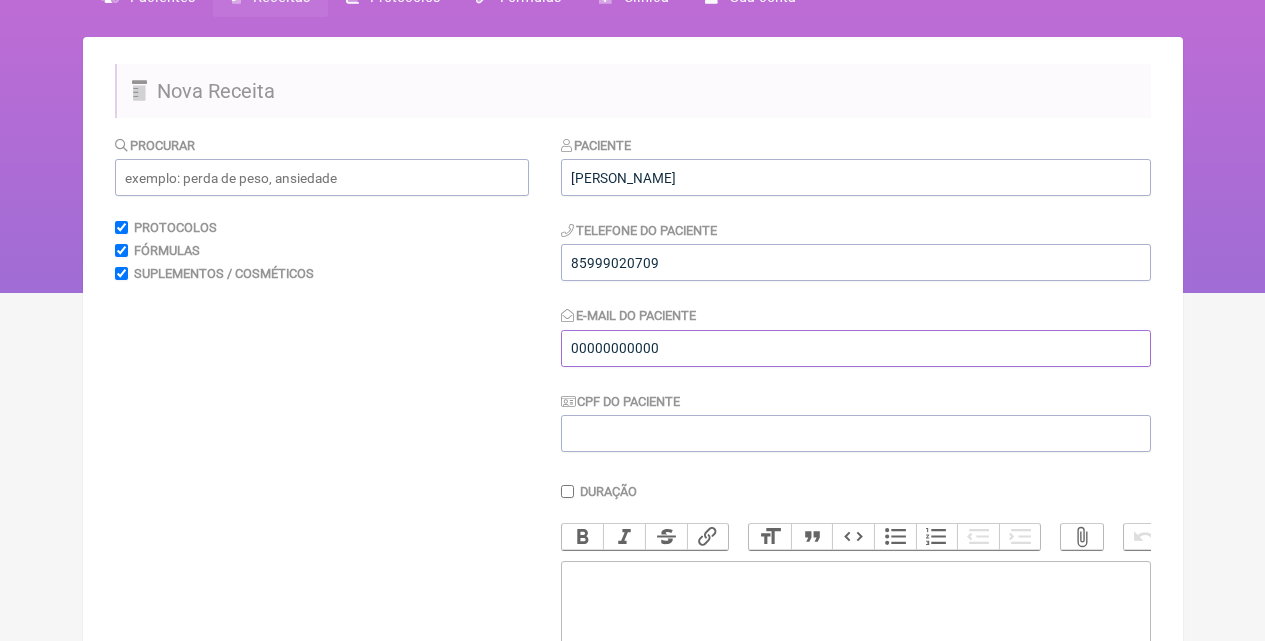 scroll, scrollTop: 0, scrollLeft: 0, axis: both 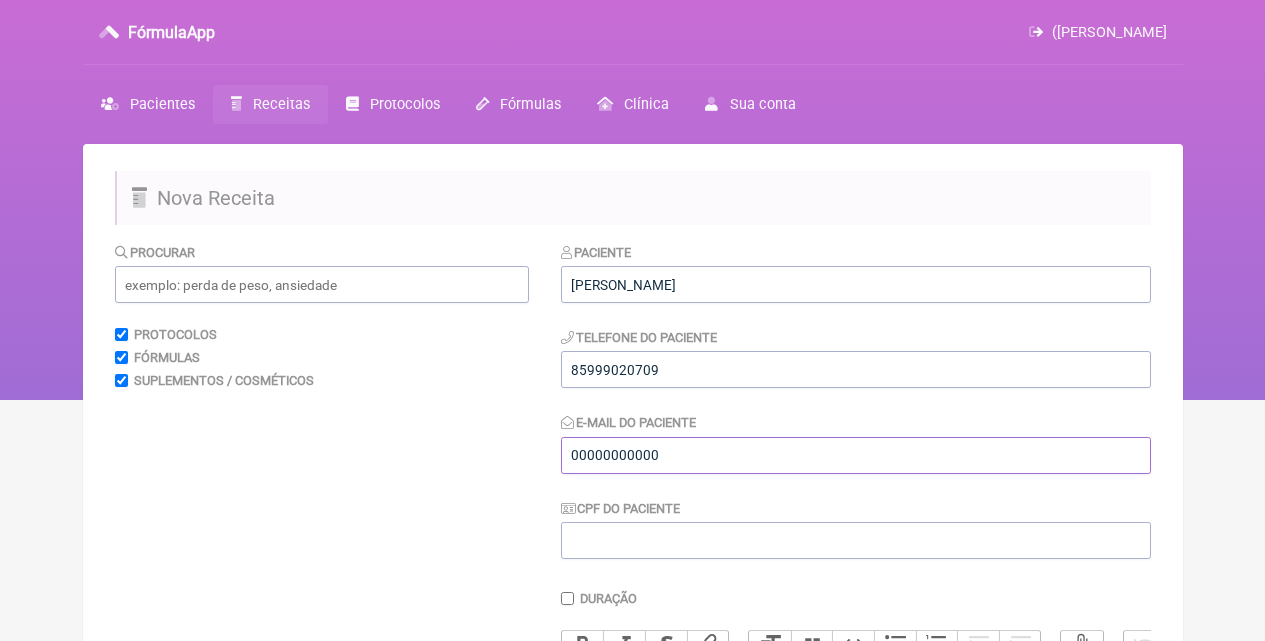 drag, startPoint x: 669, startPoint y: 462, endPoint x: 348, endPoint y: 378, distance: 331.8087 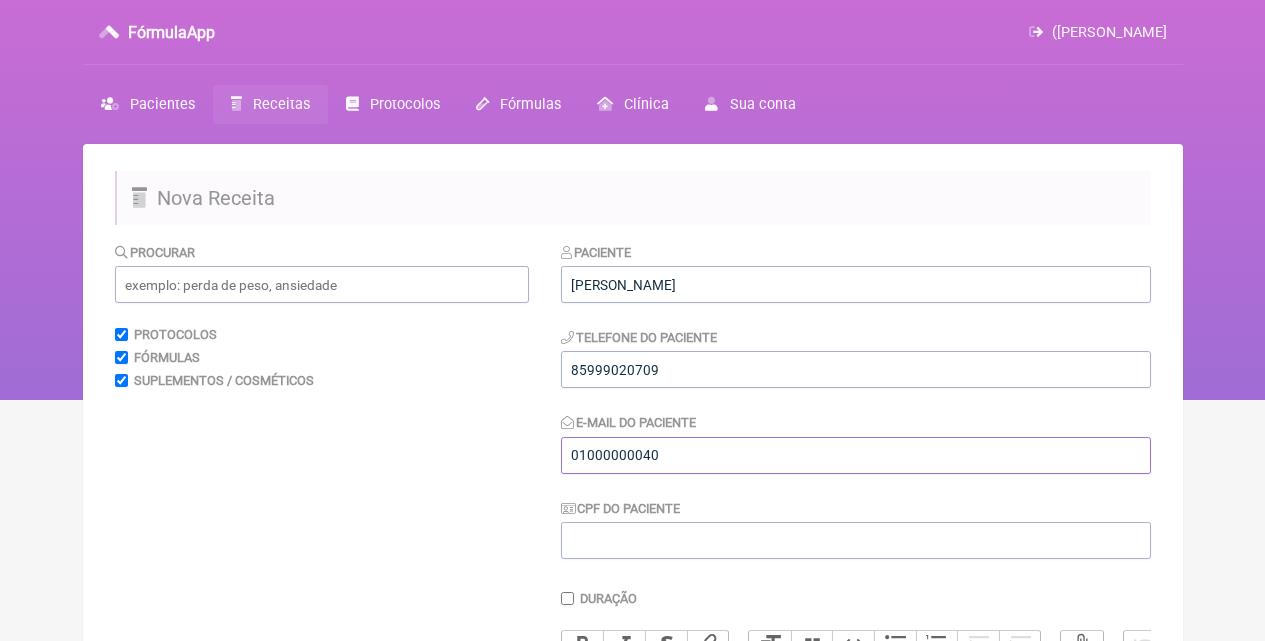type on "010000000400" 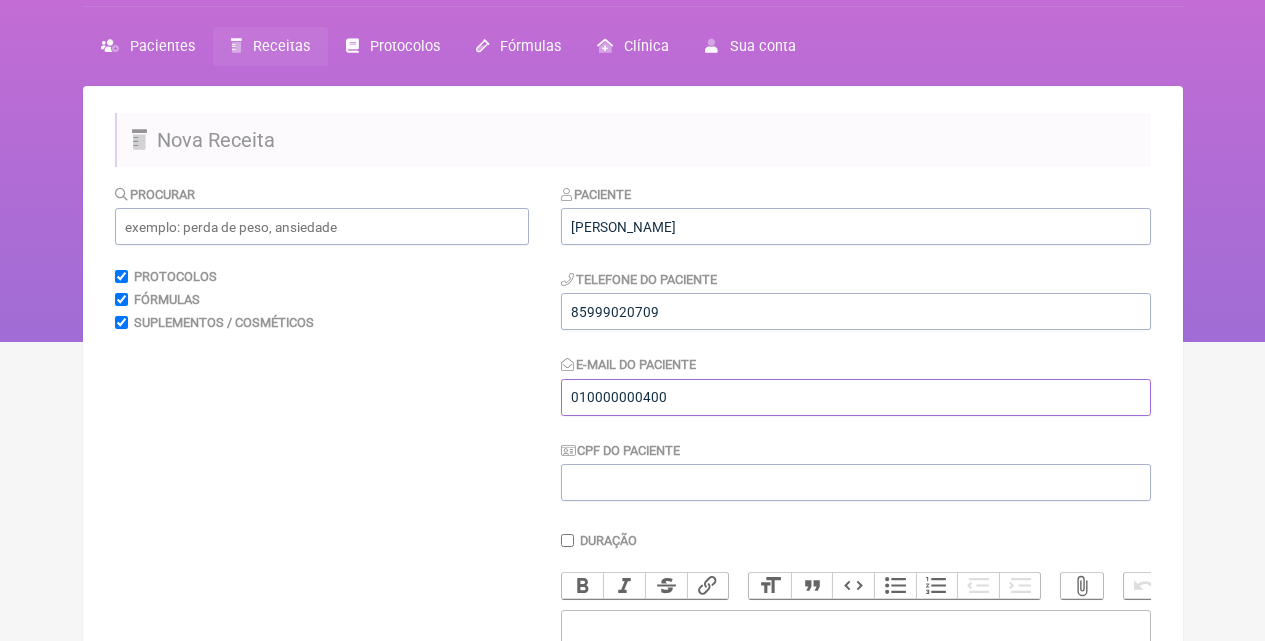 scroll, scrollTop: 22, scrollLeft: 0, axis: vertical 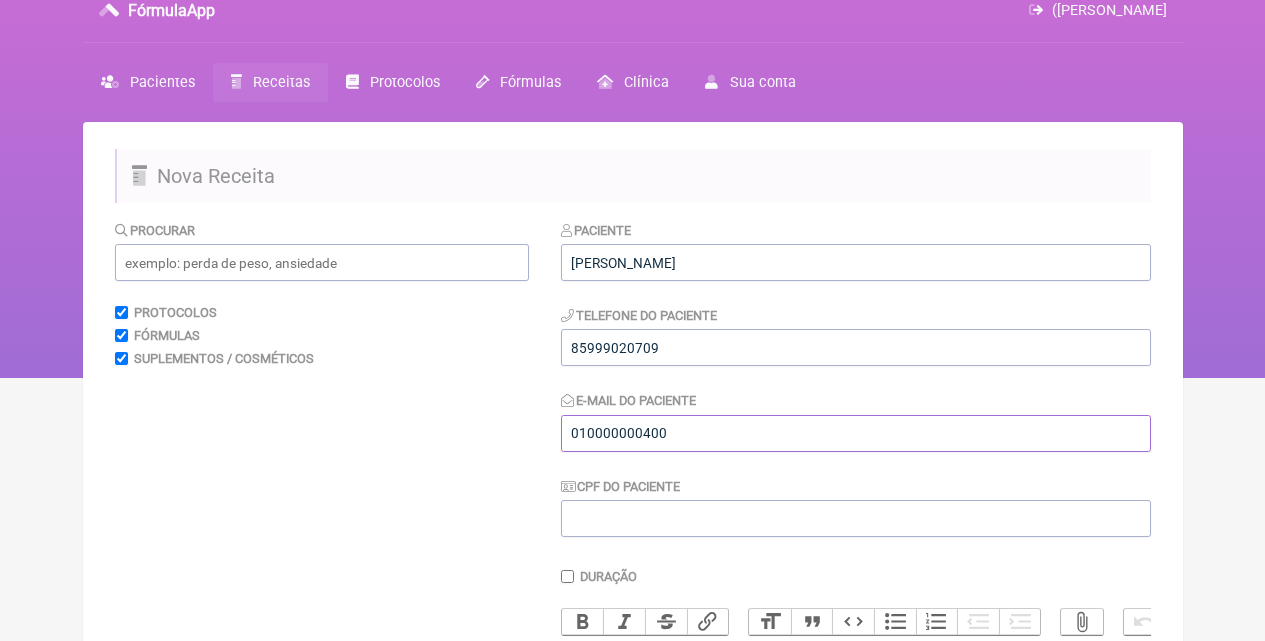 click on "010000000400" at bounding box center (856, 433) 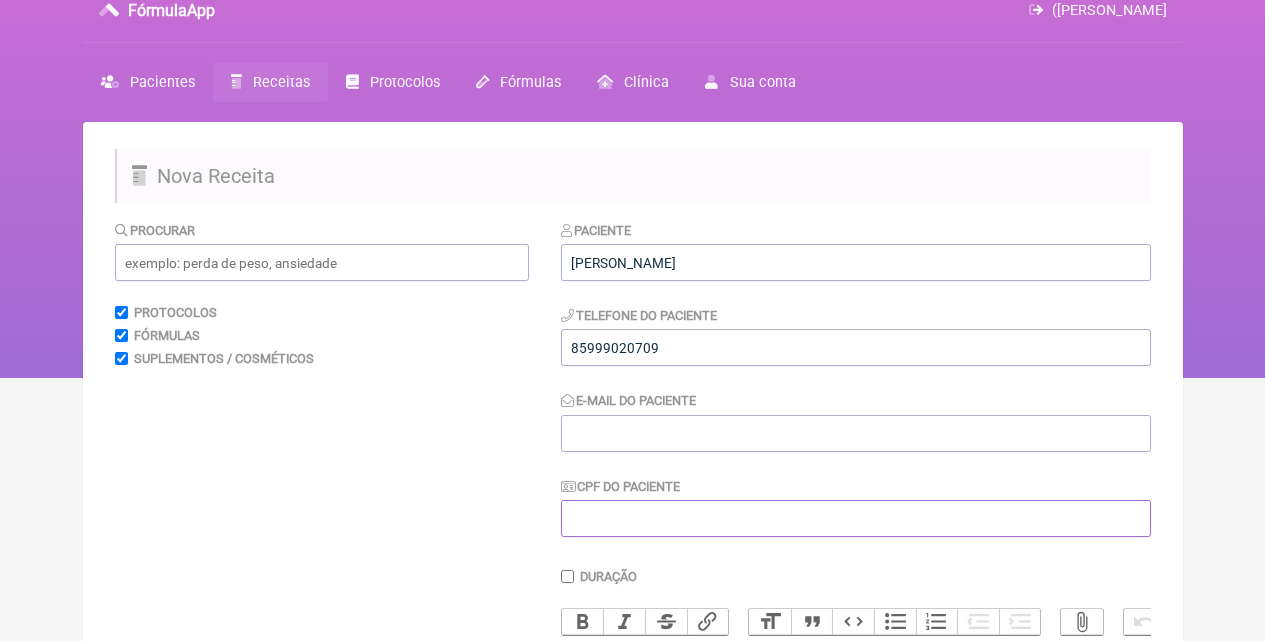 click on "CPF do paciente" at bounding box center (856, 518) 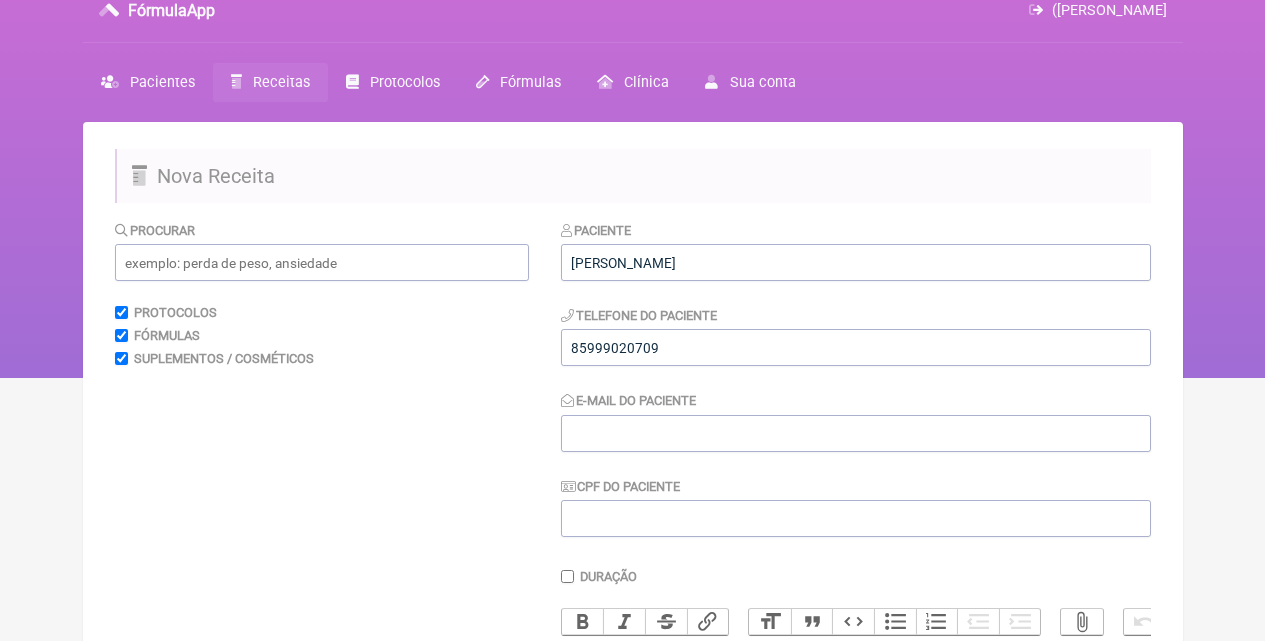 click on "FórmulaApp
(JOÃO ADAILSON SOARES DE OLIVEIRA) Sair
Pacientes
Receitas
Protocolos
Fórmulas
Clínica
Sua conta
Nova Receita
Procurar
Protocolos
Fórmulas
Suplementos / Cosméticos
Paciente VITÓRIA LIMA Telefone do paciente 85999020709 E-mail do paciente CPF do paciente
Duração
Duração de
30
dias" at bounding box center [632, 178] 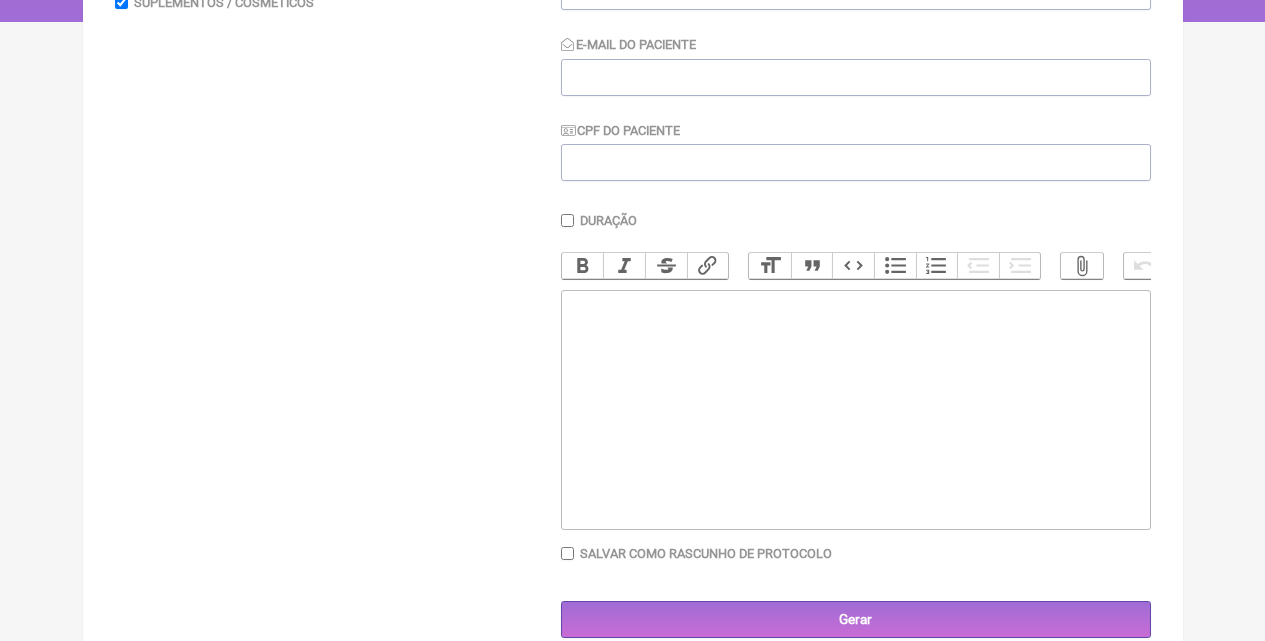 scroll, scrollTop: 422, scrollLeft: 0, axis: vertical 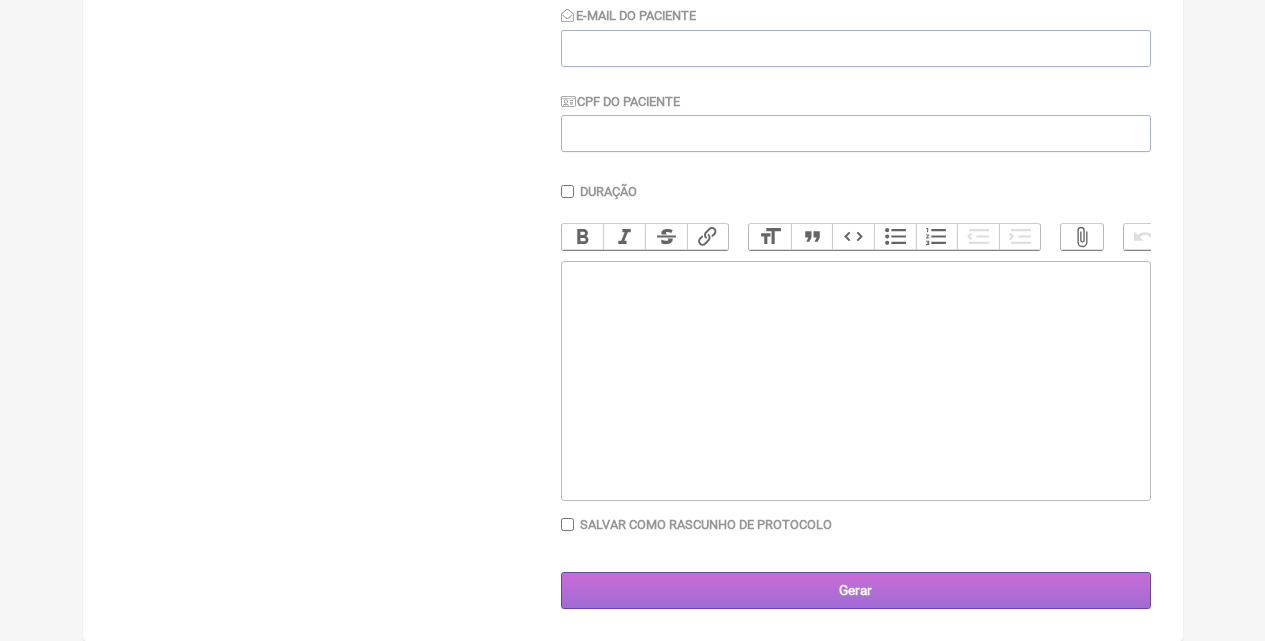 click on "Gerar" at bounding box center [856, 590] 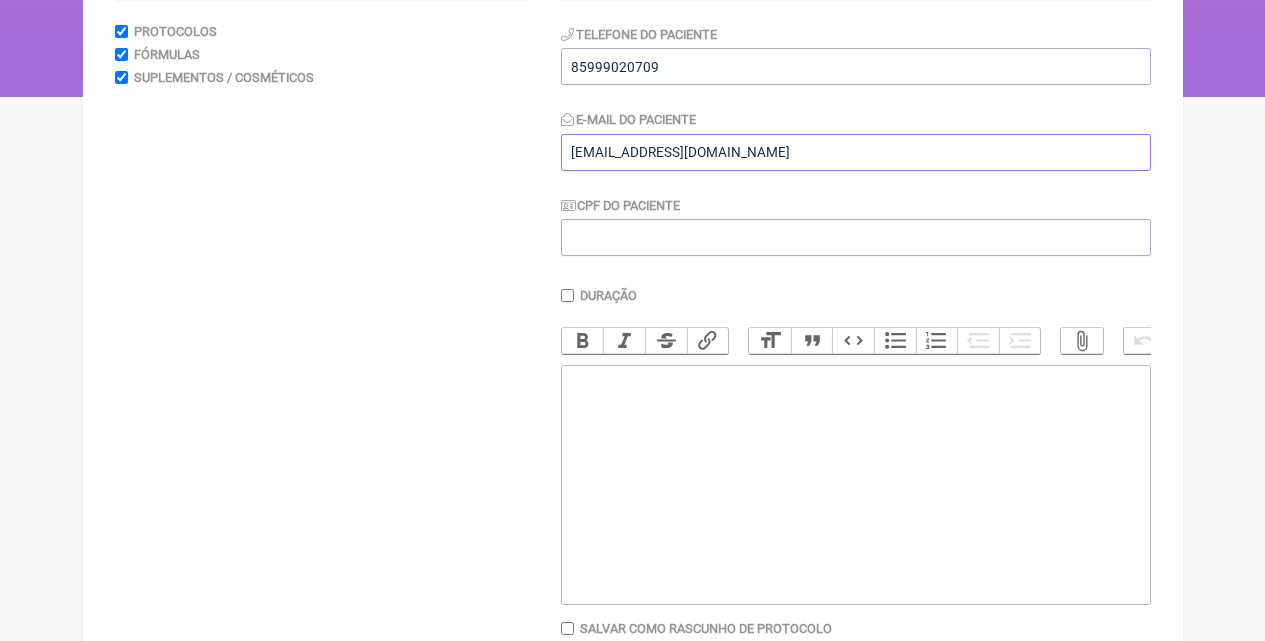 scroll, scrollTop: 422, scrollLeft: 0, axis: vertical 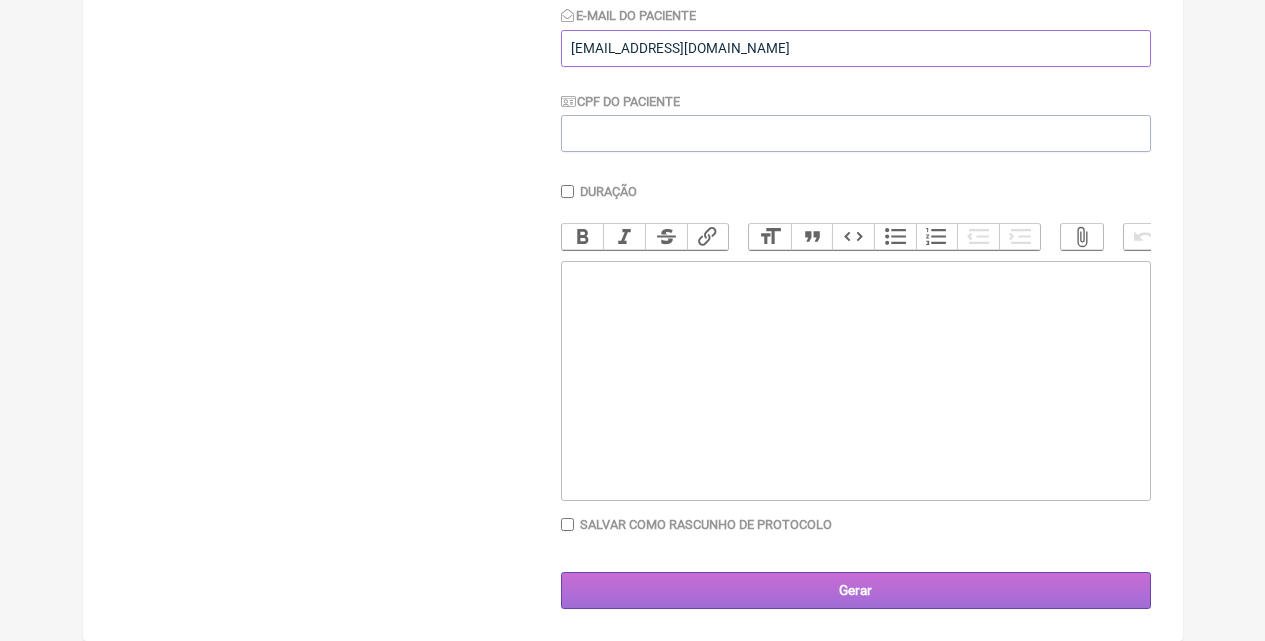 type on "VITORIALIMA@GMAIL.COM" 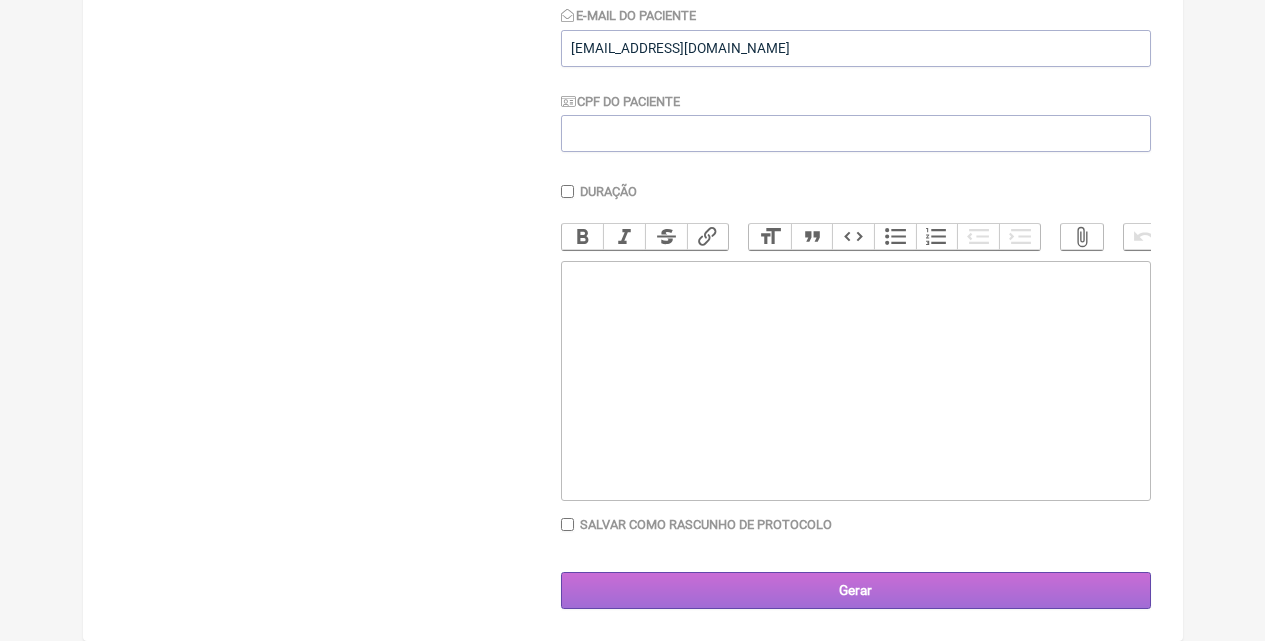 click on "Gerar" at bounding box center (856, 590) 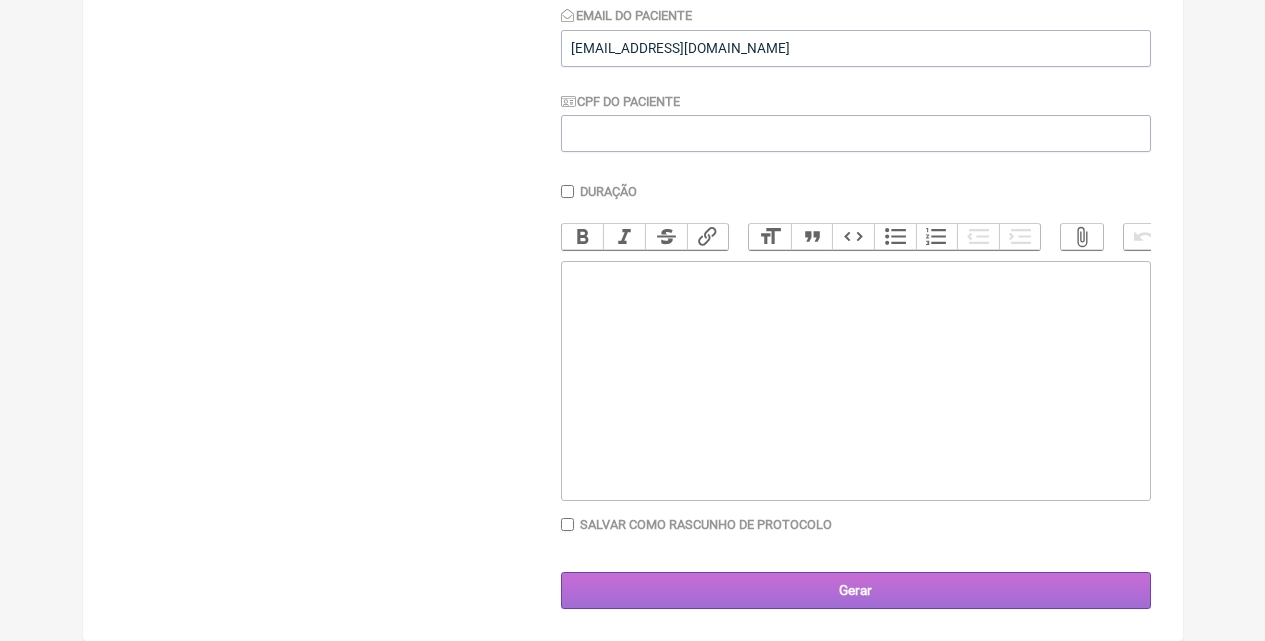 click on "Gerar" at bounding box center [856, 590] 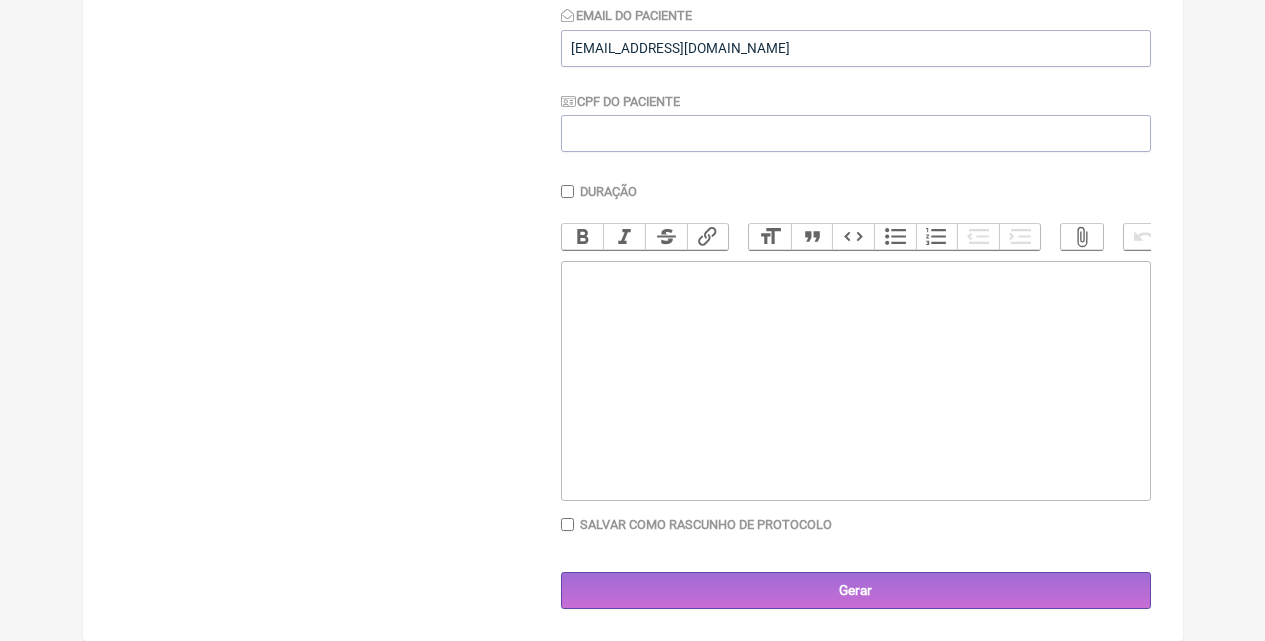 scroll, scrollTop: 0, scrollLeft: 0, axis: both 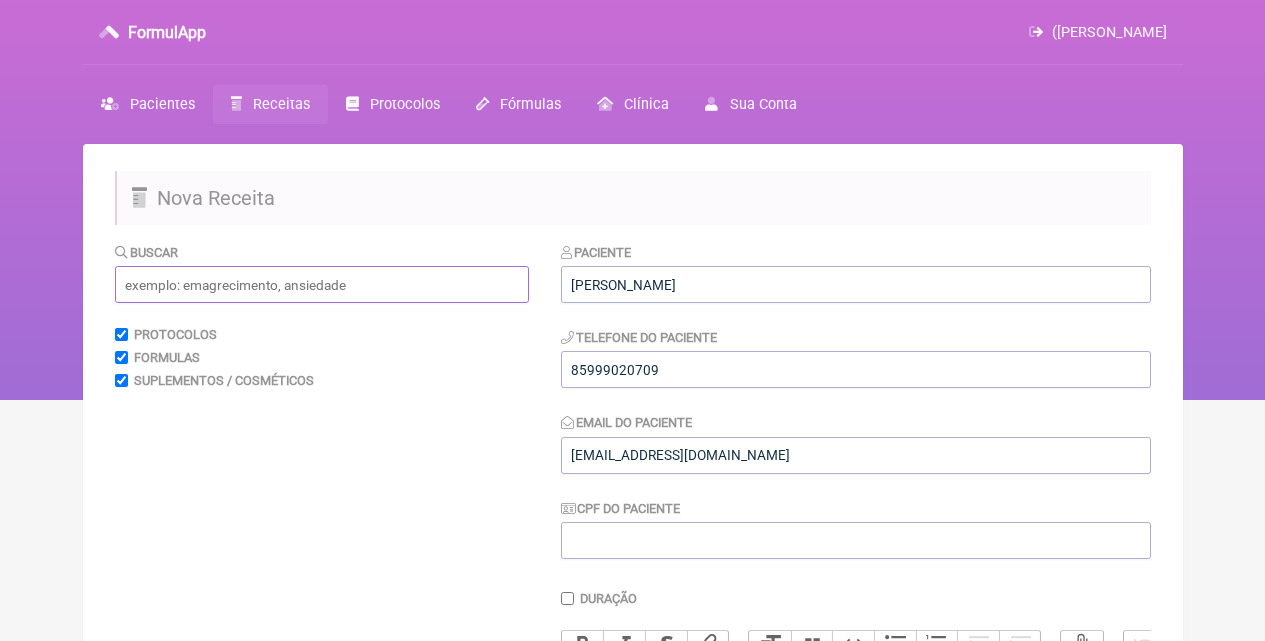 click at bounding box center [322, 284] 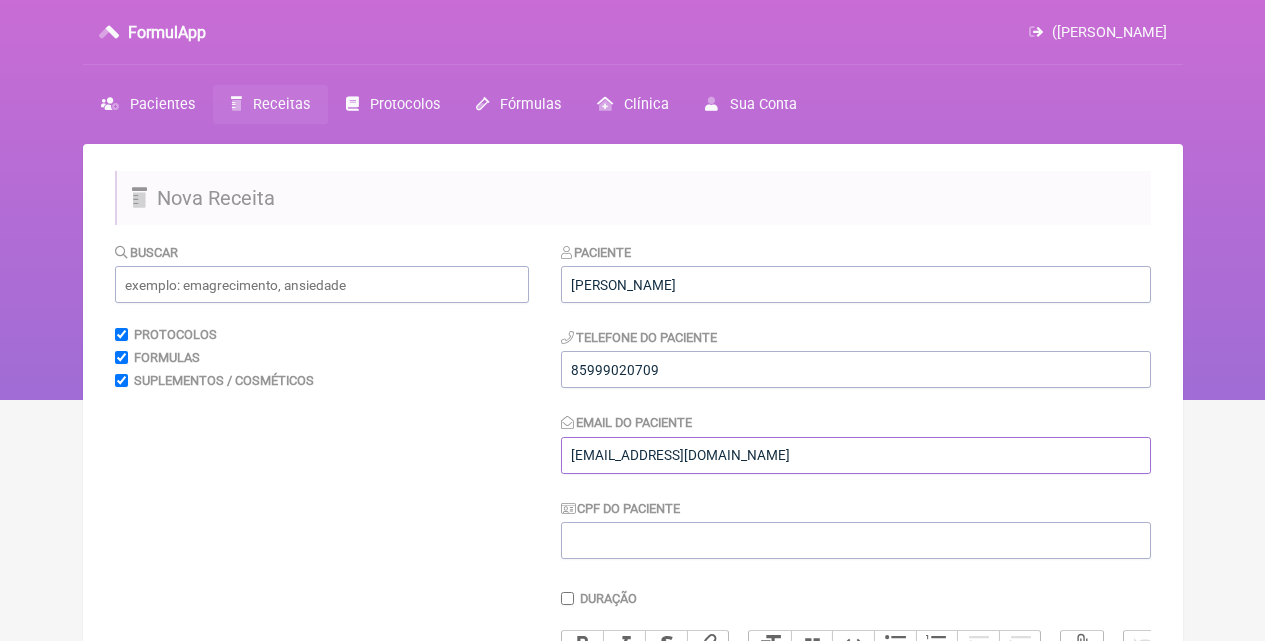 click on "VITORIALIMA@GMAIL.COM" at bounding box center (856, 455) 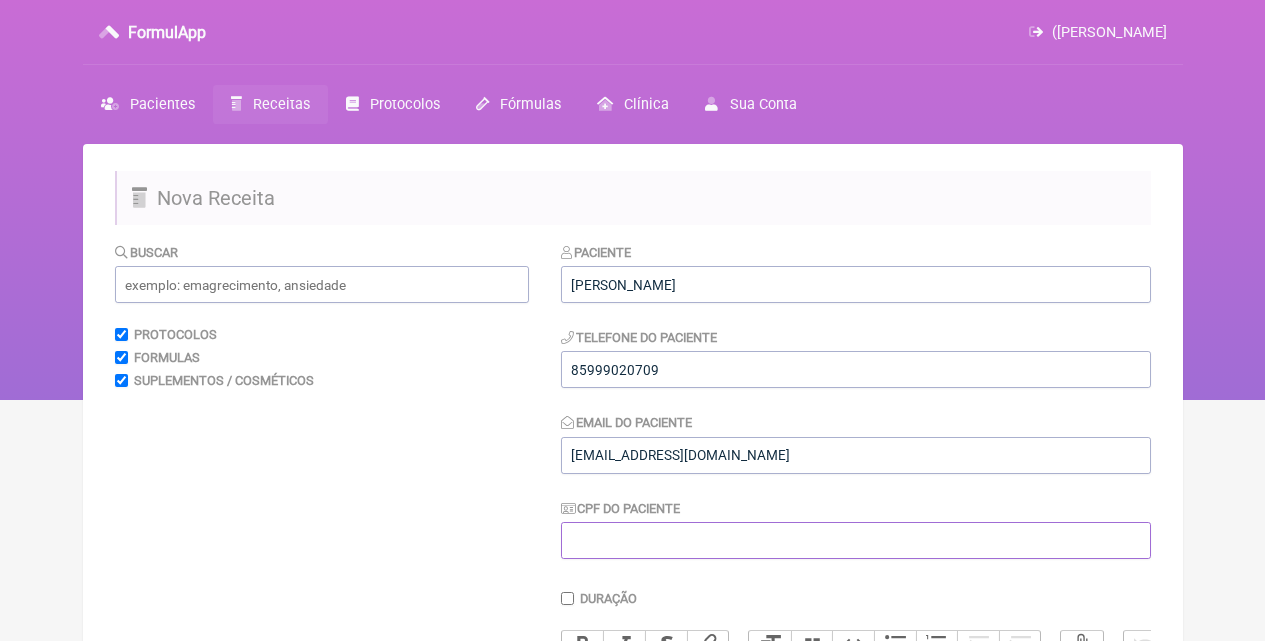 click on "CPF do Paciente" at bounding box center [856, 540] 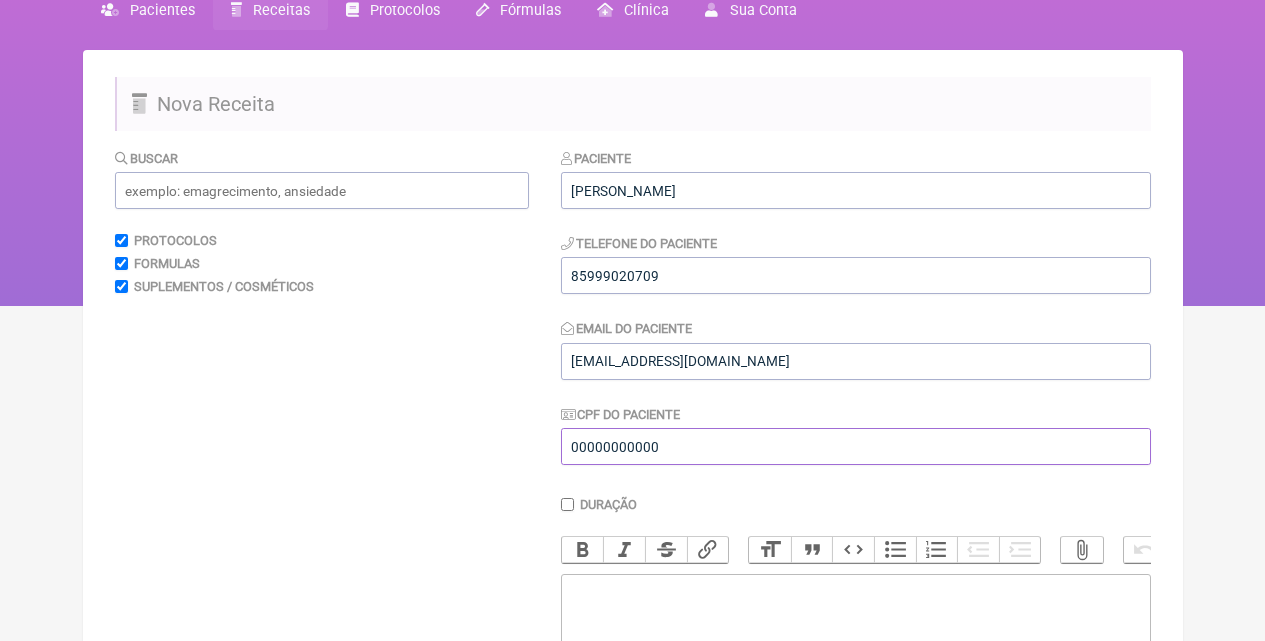 scroll, scrollTop: 422, scrollLeft: 0, axis: vertical 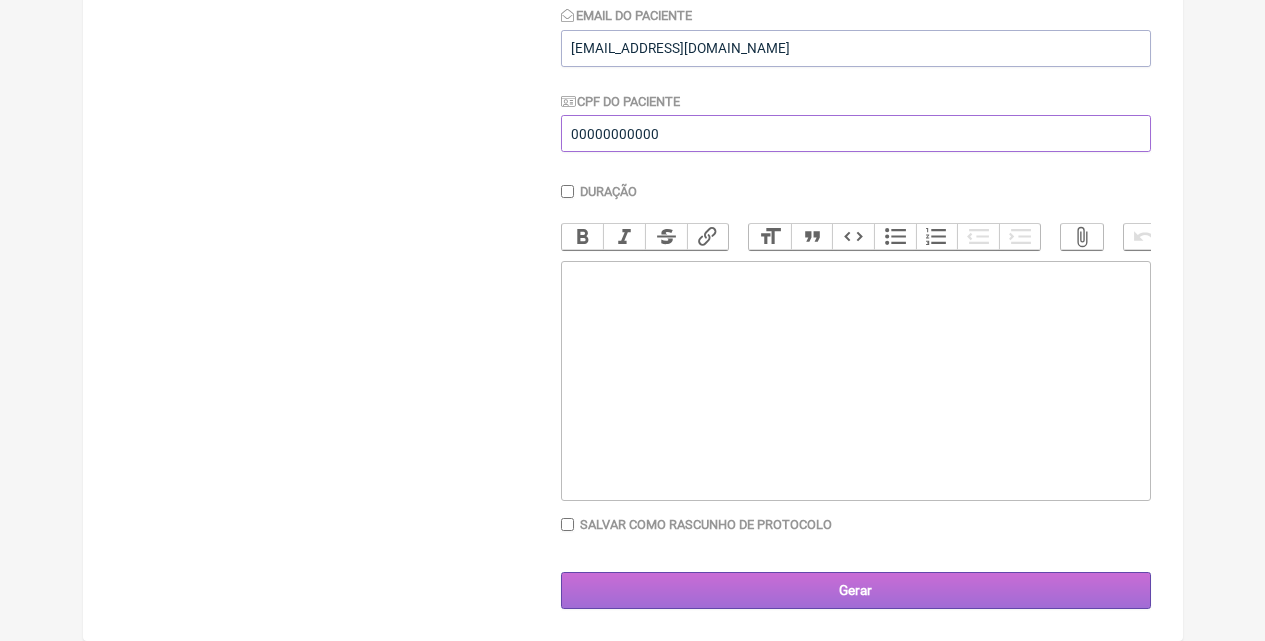 type on "00000000000" 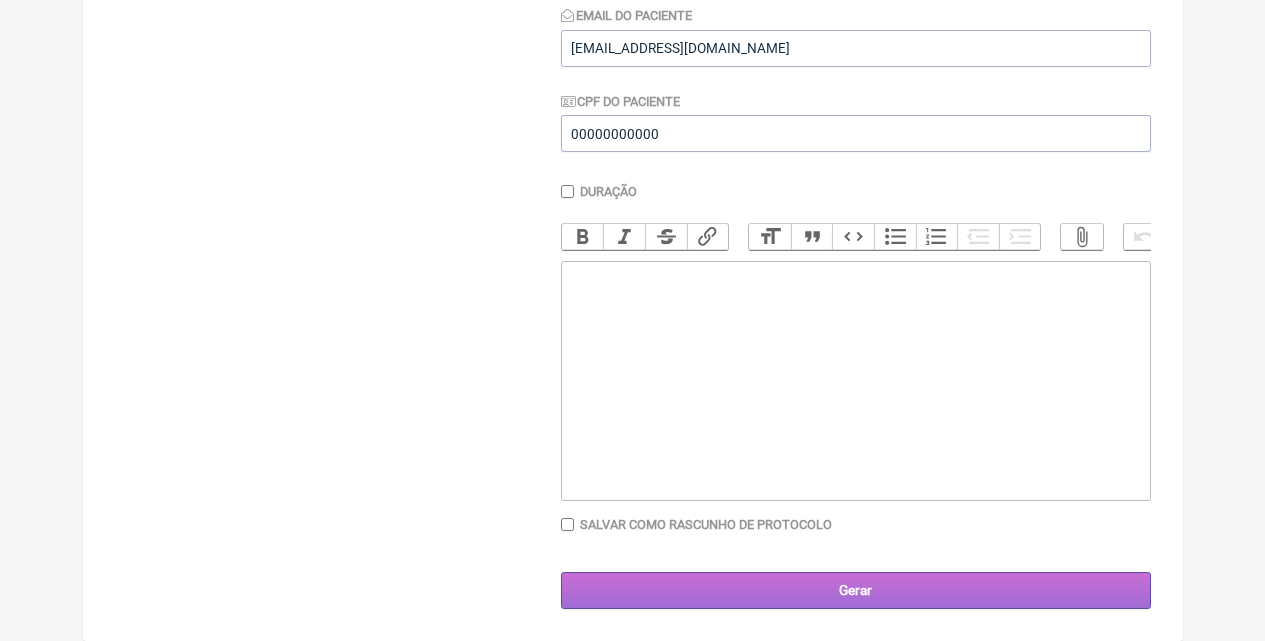 click on "Gerar" at bounding box center [856, 590] 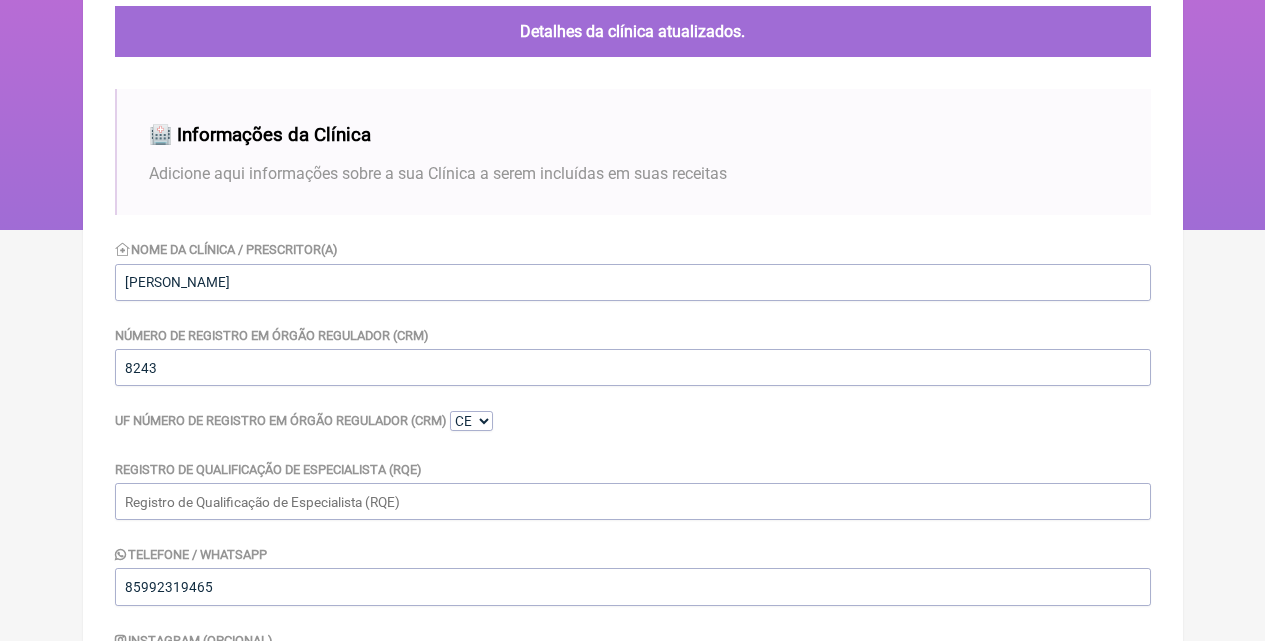 scroll, scrollTop: 600, scrollLeft: 0, axis: vertical 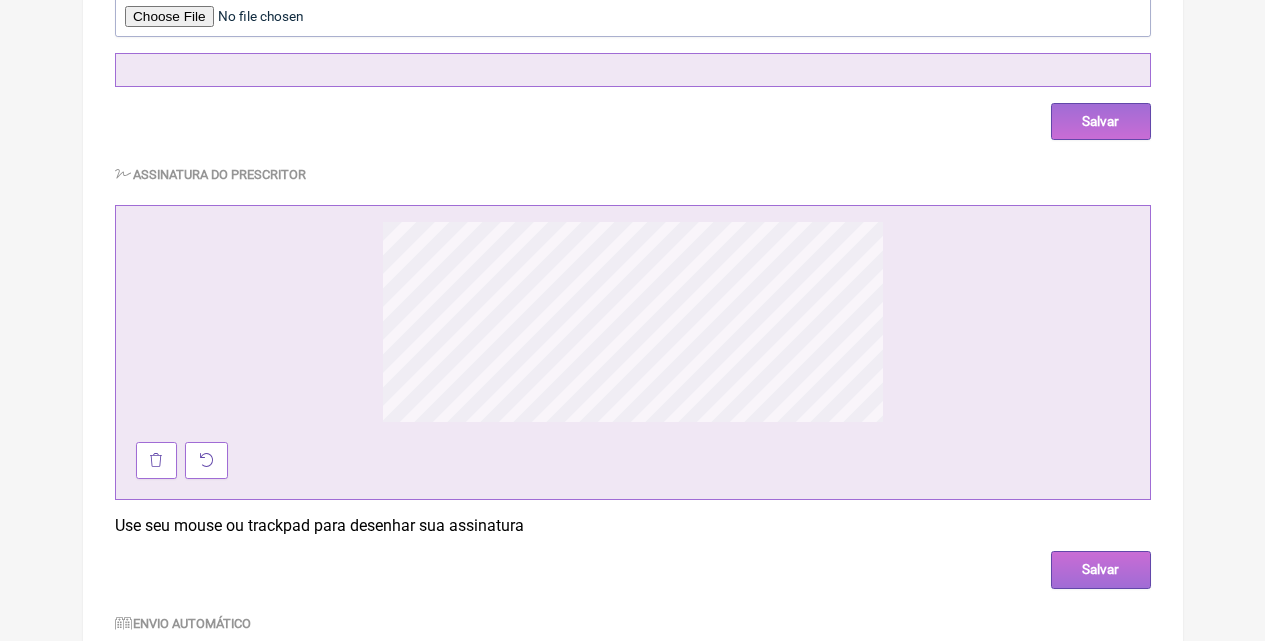 click on "Salvar" at bounding box center [1101, 569] 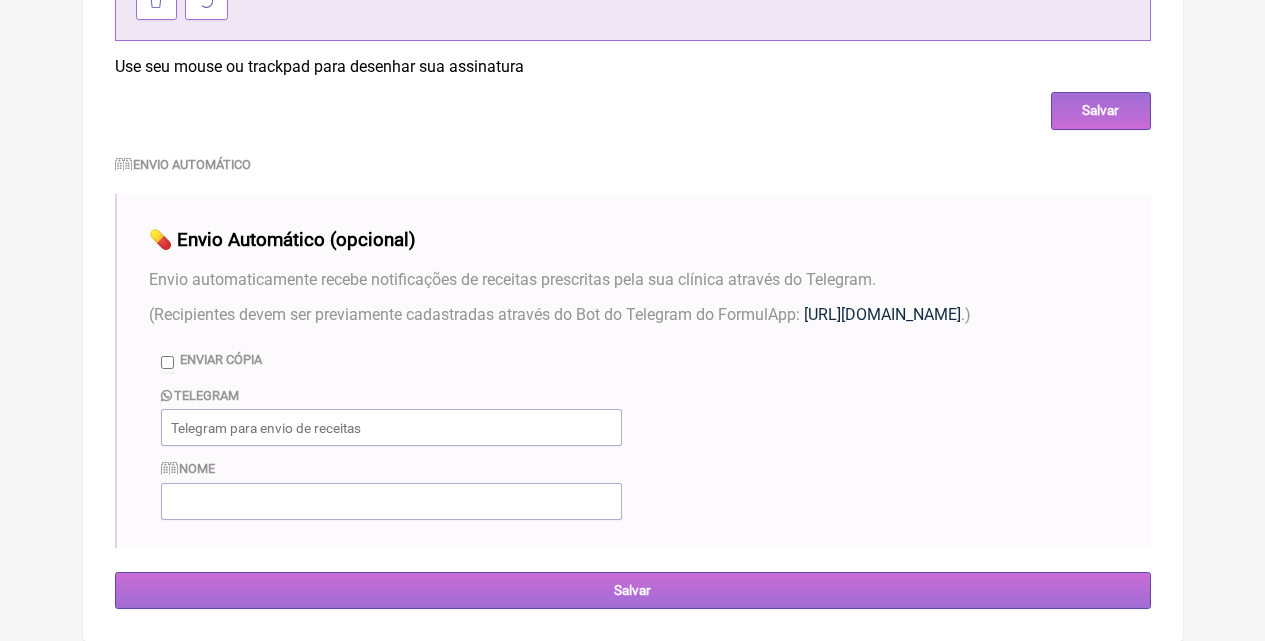 scroll, scrollTop: 1582, scrollLeft: 0, axis: vertical 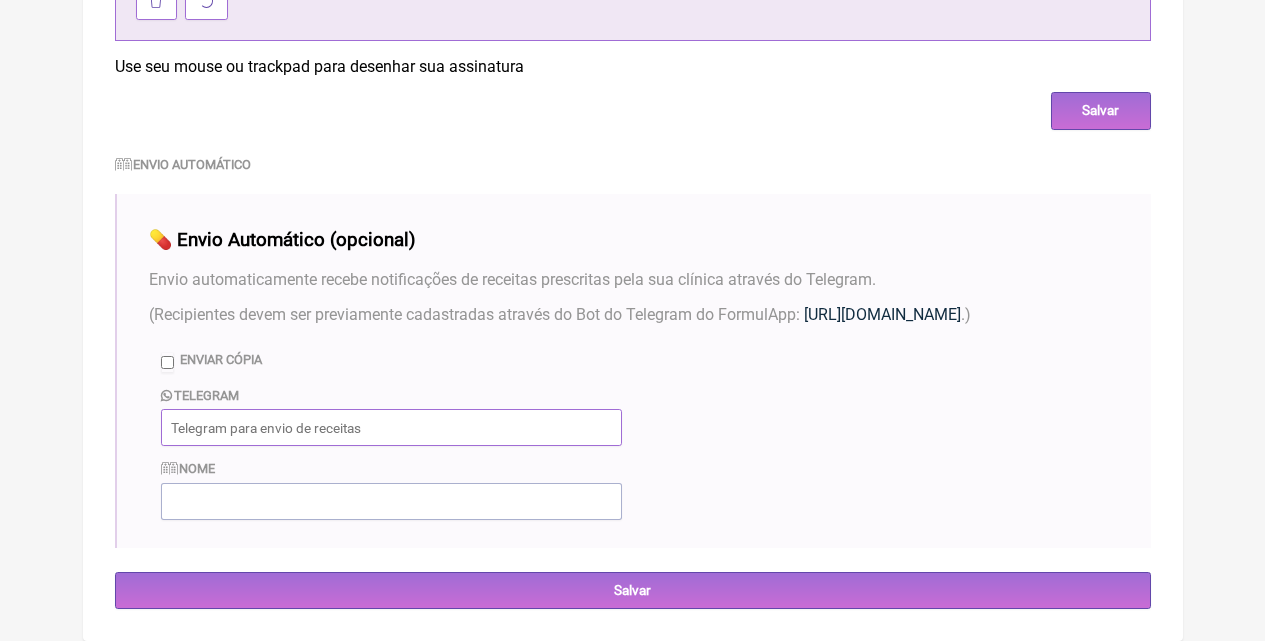 click at bounding box center [391, 427] 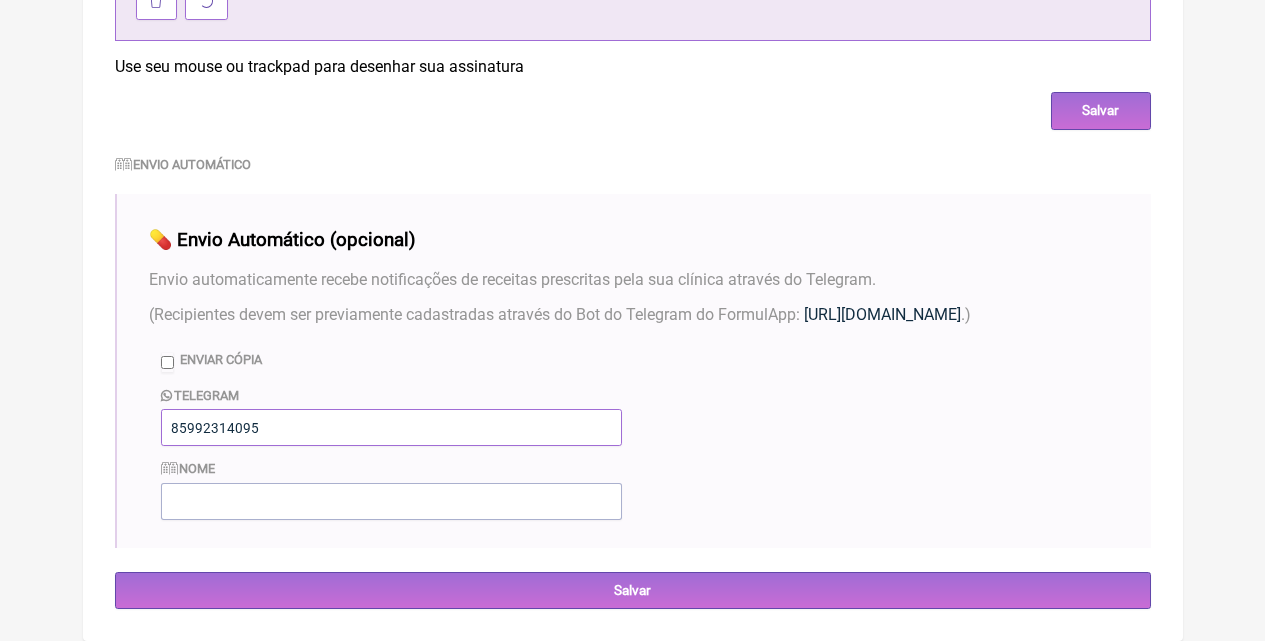 type on "85992314095" 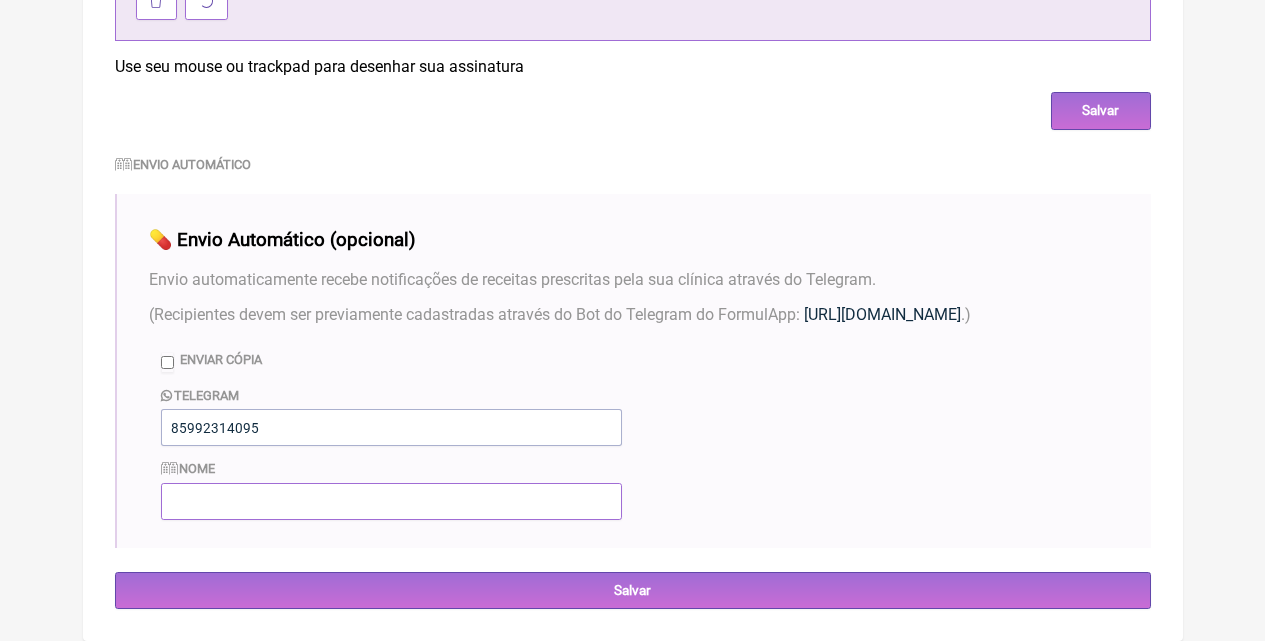 click at bounding box center [391, 501] 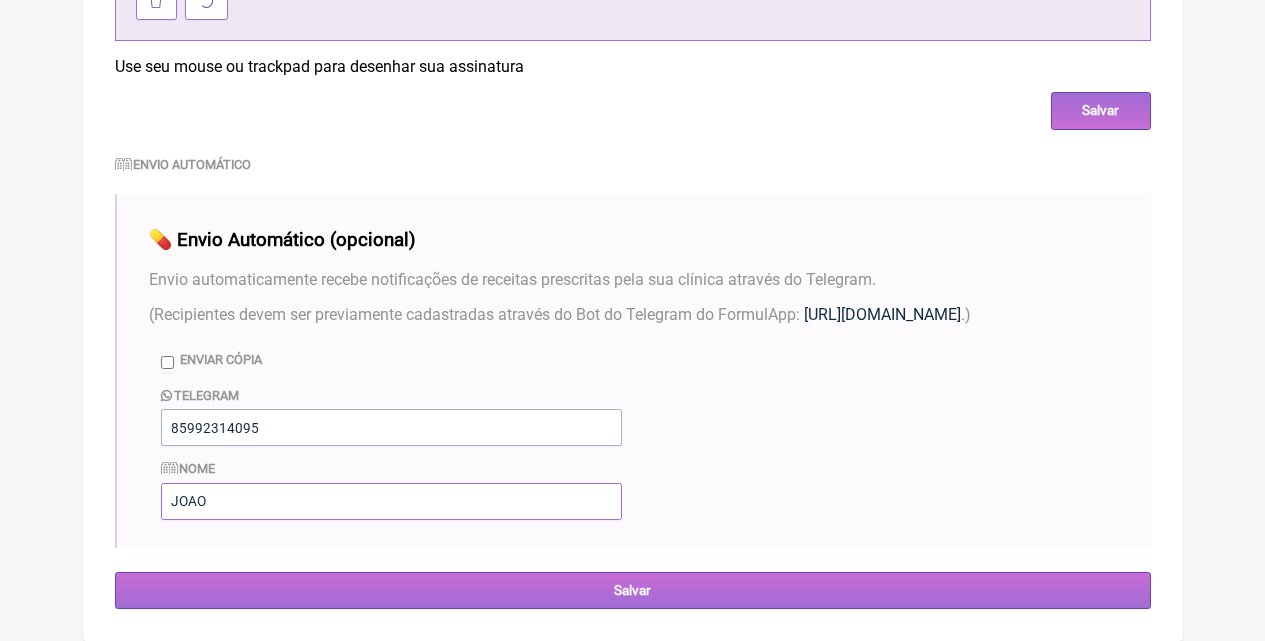 type on "JOAO" 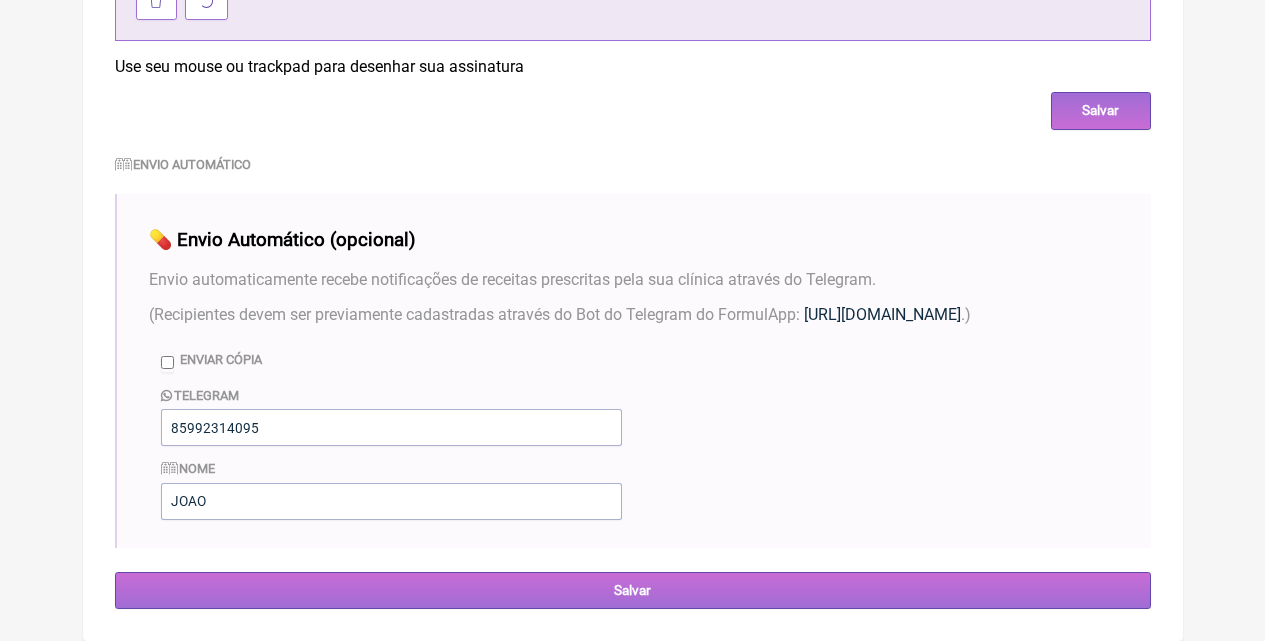 click on "Salvar" at bounding box center (633, 590) 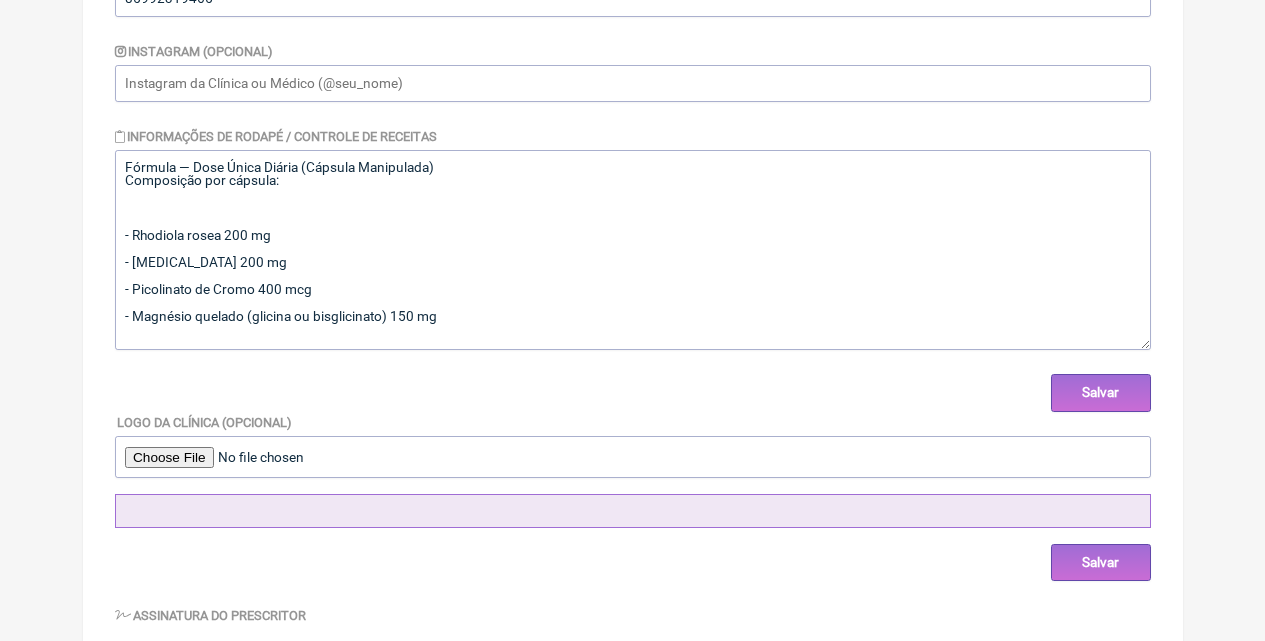 scroll, scrollTop: 1200, scrollLeft: 0, axis: vertical 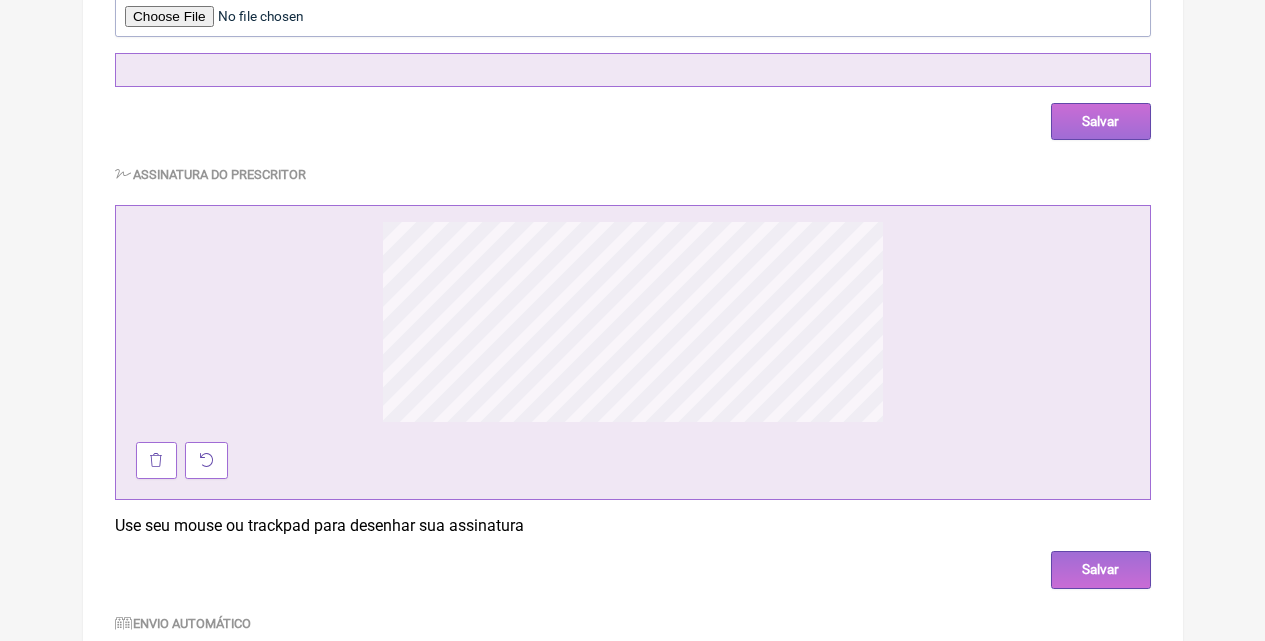 click on "Salvar" at bounding box center [1101, 121] 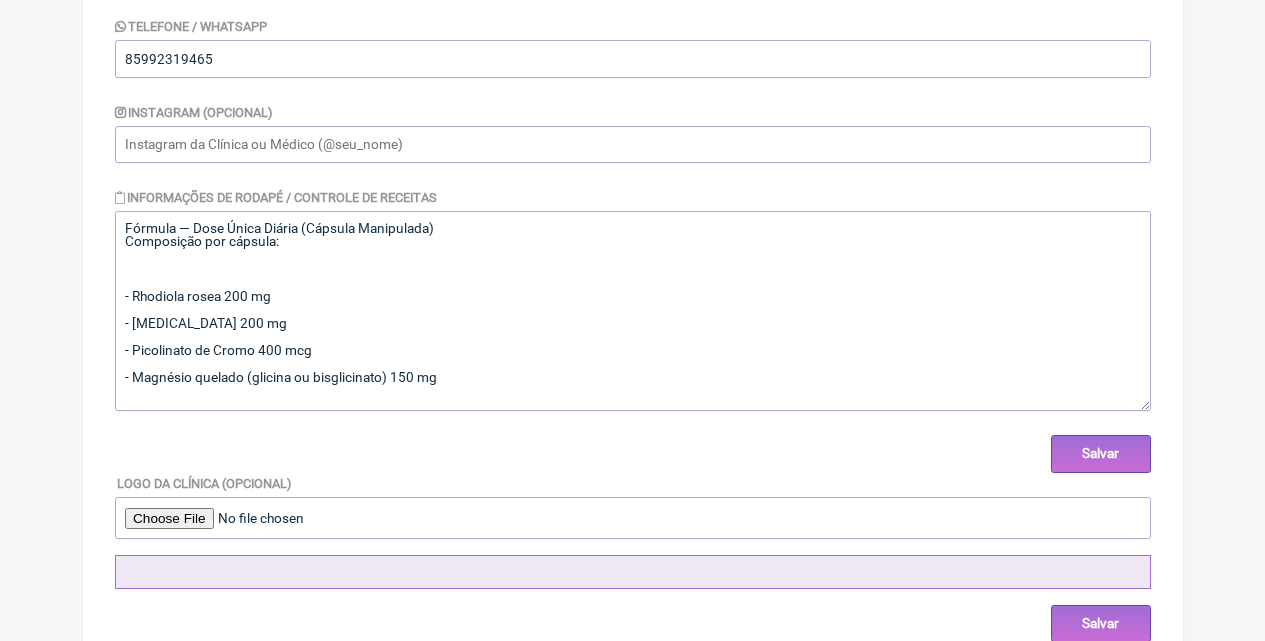 scroll, scrollTop: 700, scrollLeft: 0, axis: vertical 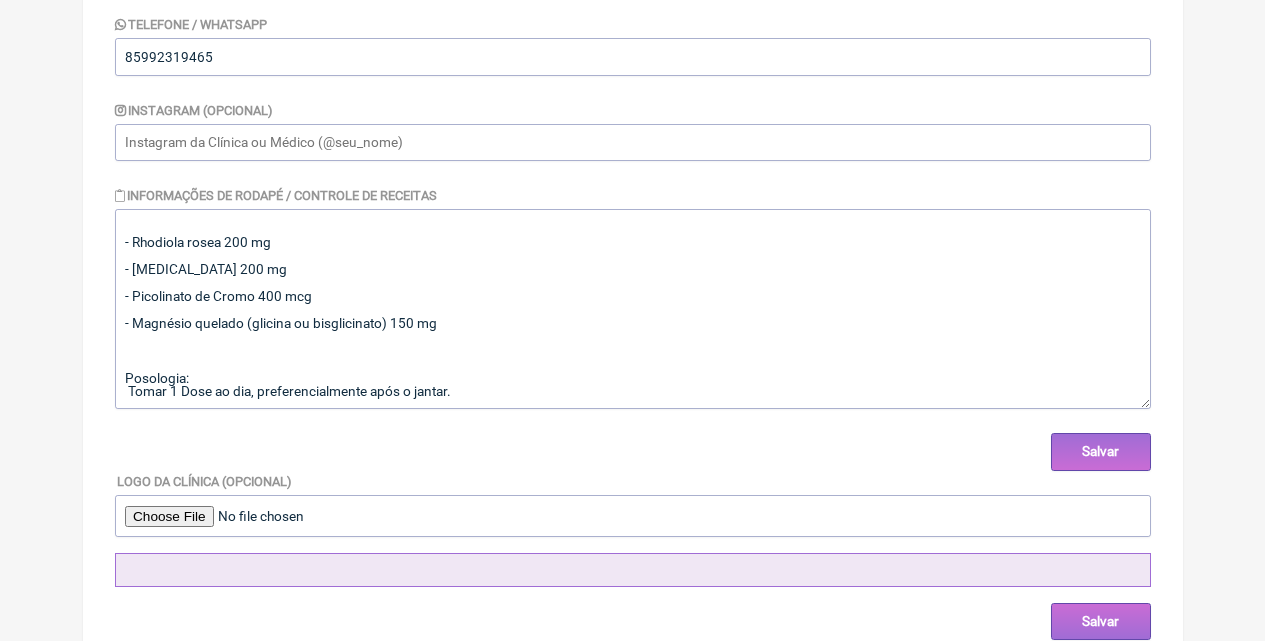 click on "Salvar" at bounding box center [1101, 621] 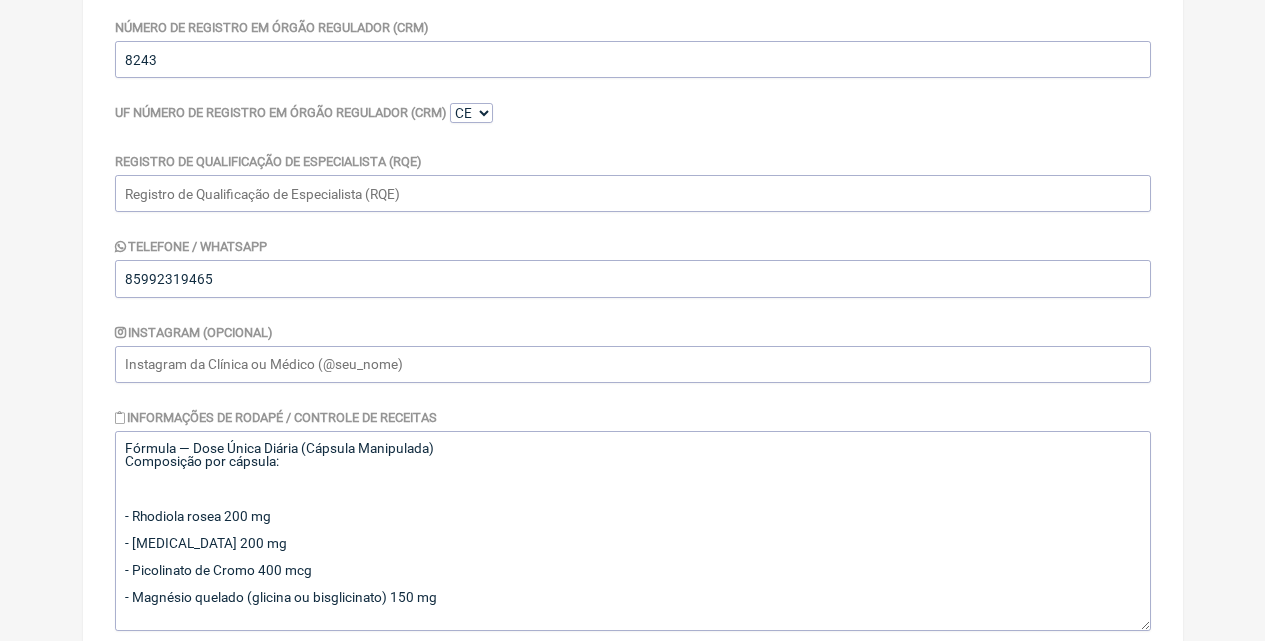 scroll, scrollTop: 600, scrollLeft: 0, axis: vertical 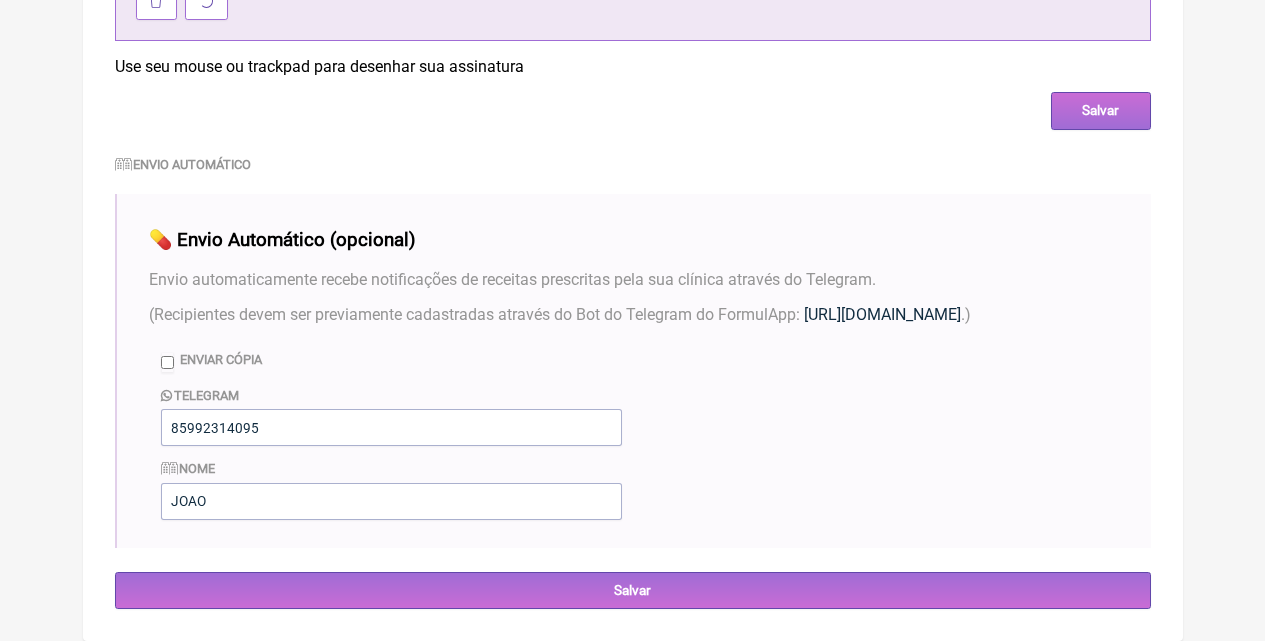 click on "Salvar" at bounding box center (1101, 110) 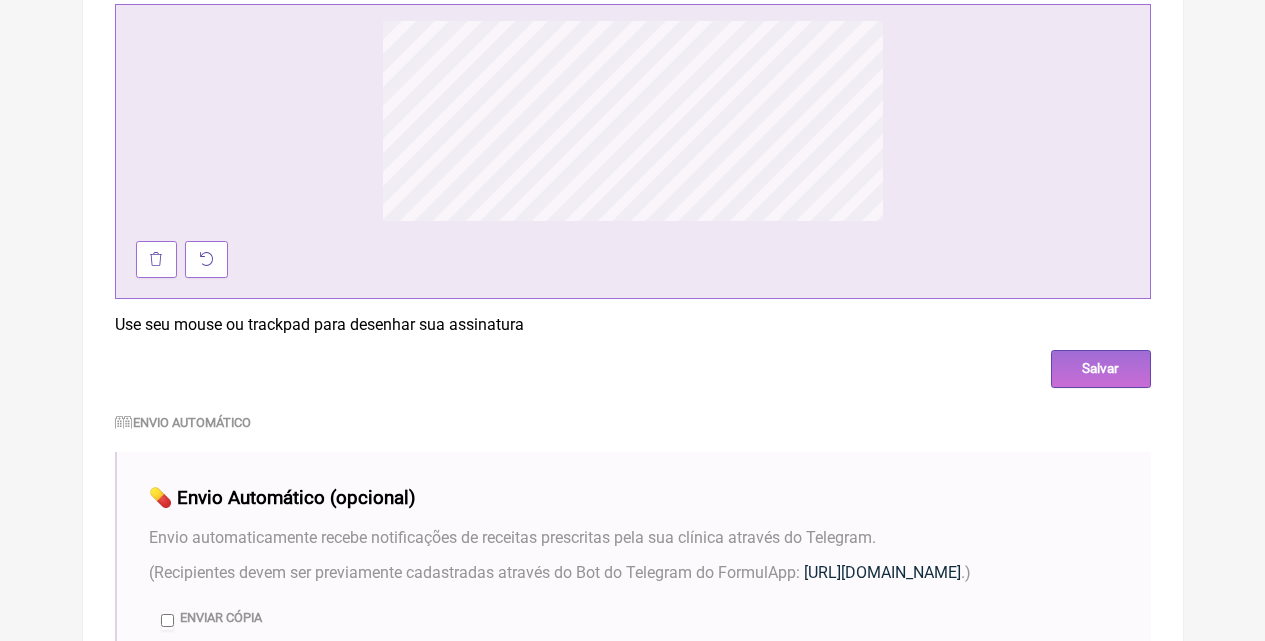 scroll, scrollTop: 1665, scrollLeft: 0, axis: vertical 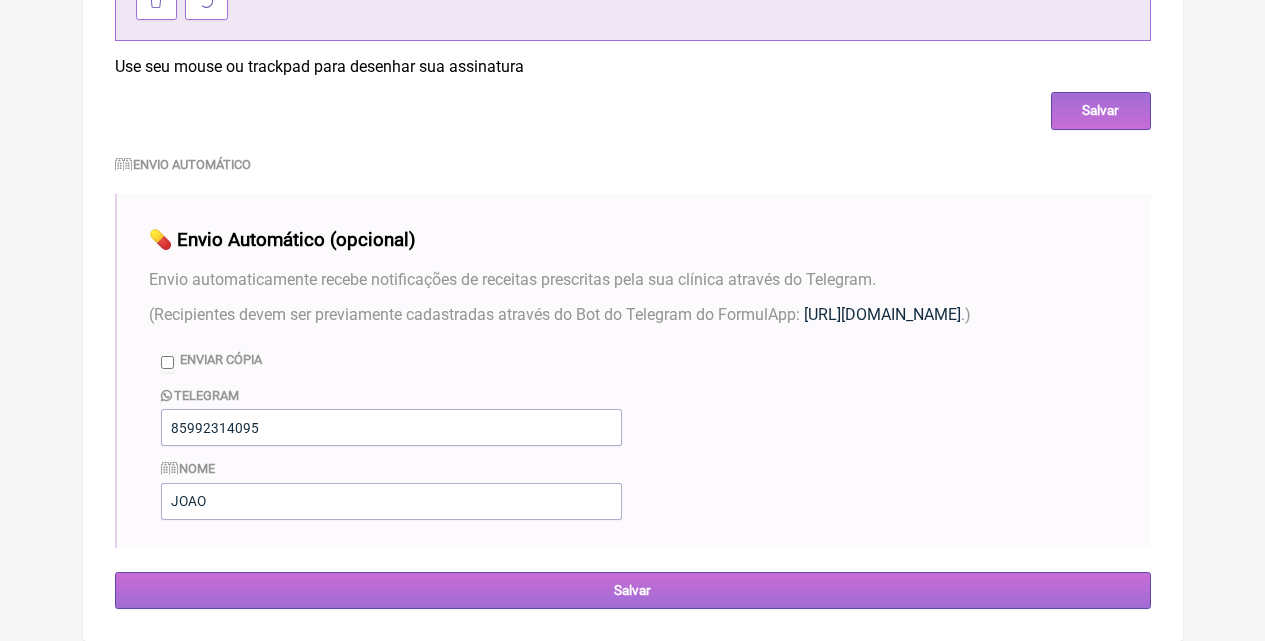 click on "Salvar" at bounding box center [633, 590] 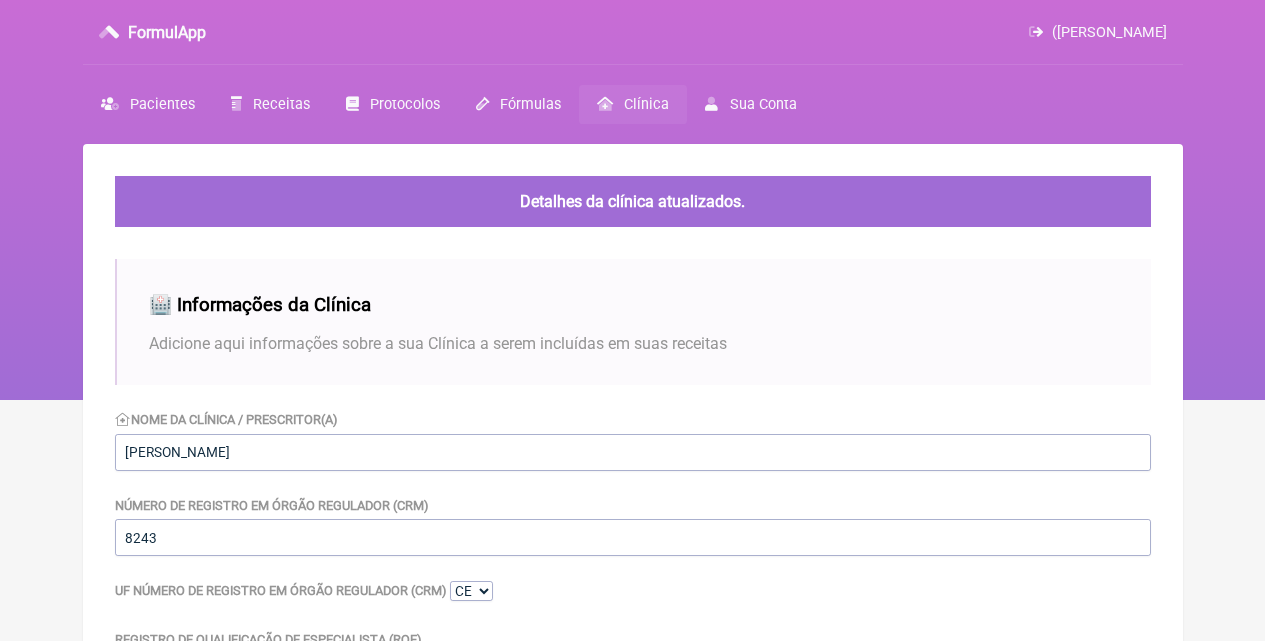 scroll, scrollTop: 0, scrollLeft: 0, axis: both 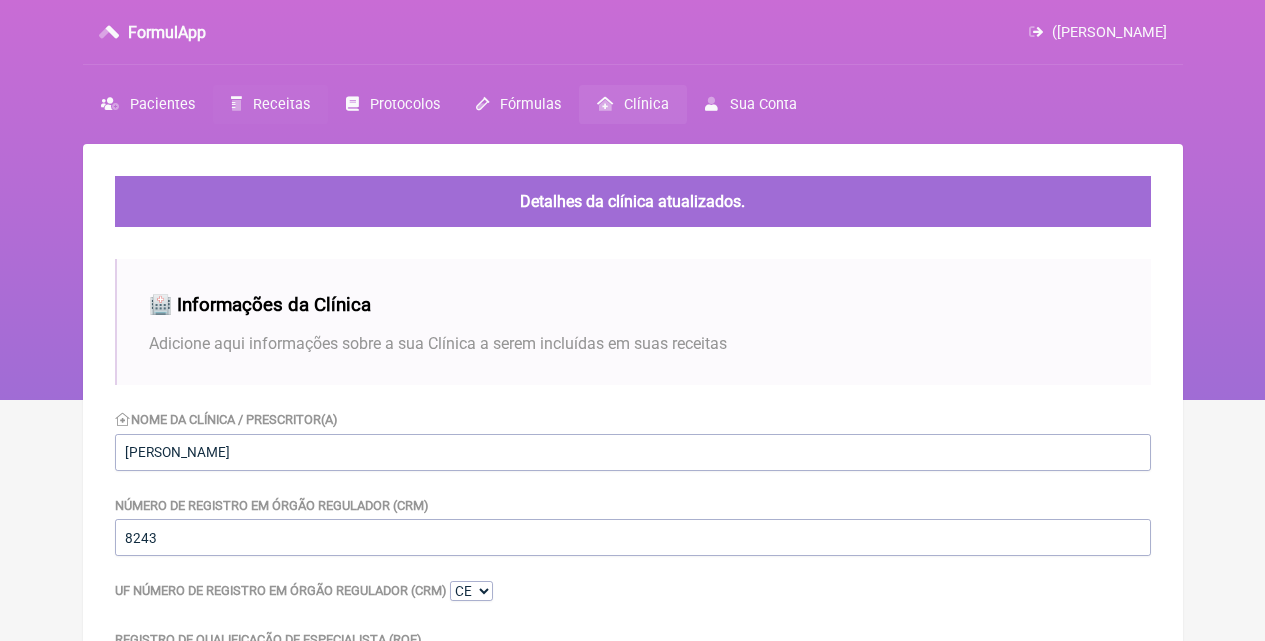 click on "Receitas" at bounding box center [281, 104] 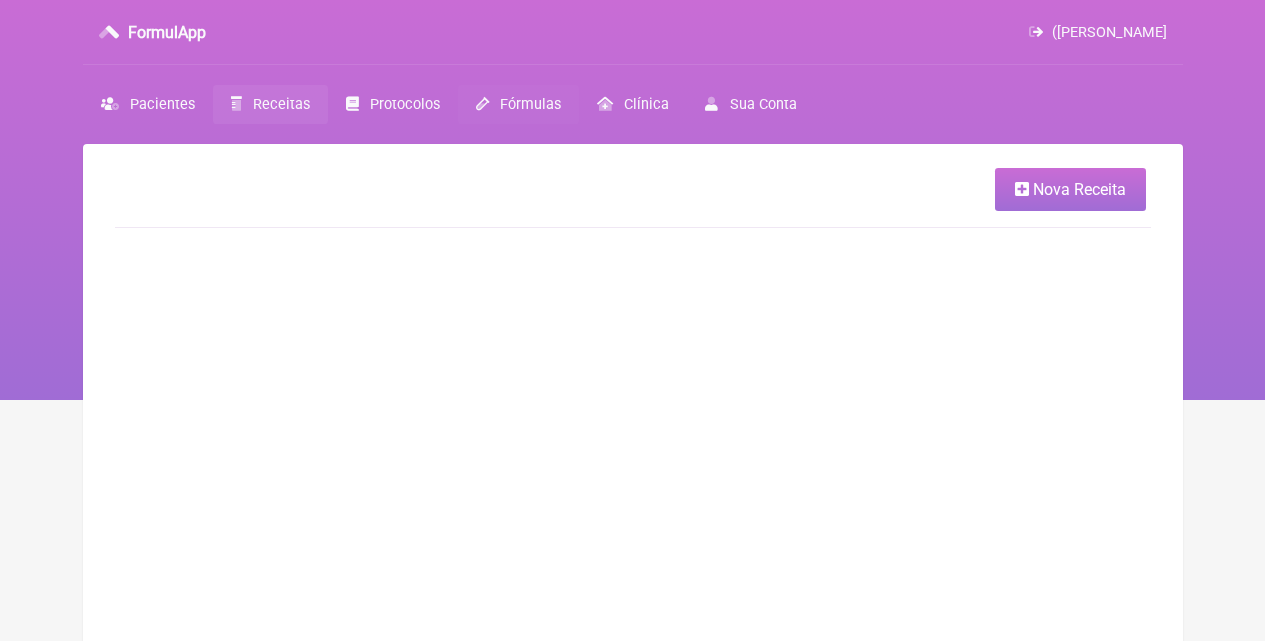 click on "Fórmulas" at bounding box center (518, 104) 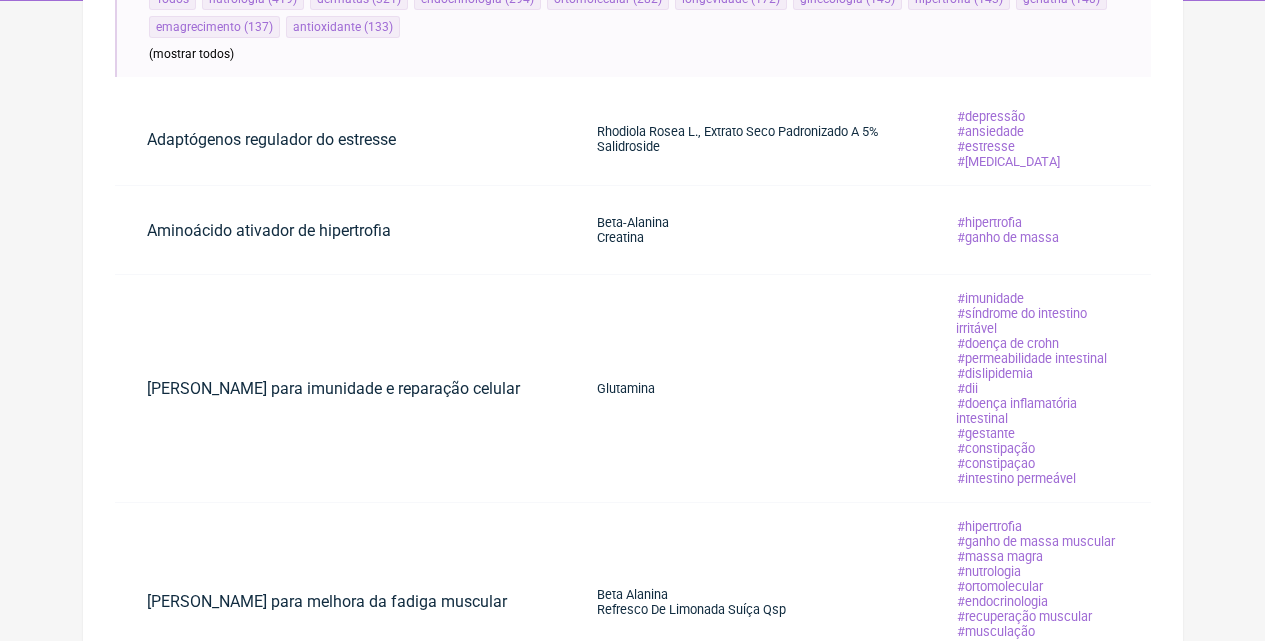 scroll, scrollTop: 0, scrollLeft: 0, axis: both 